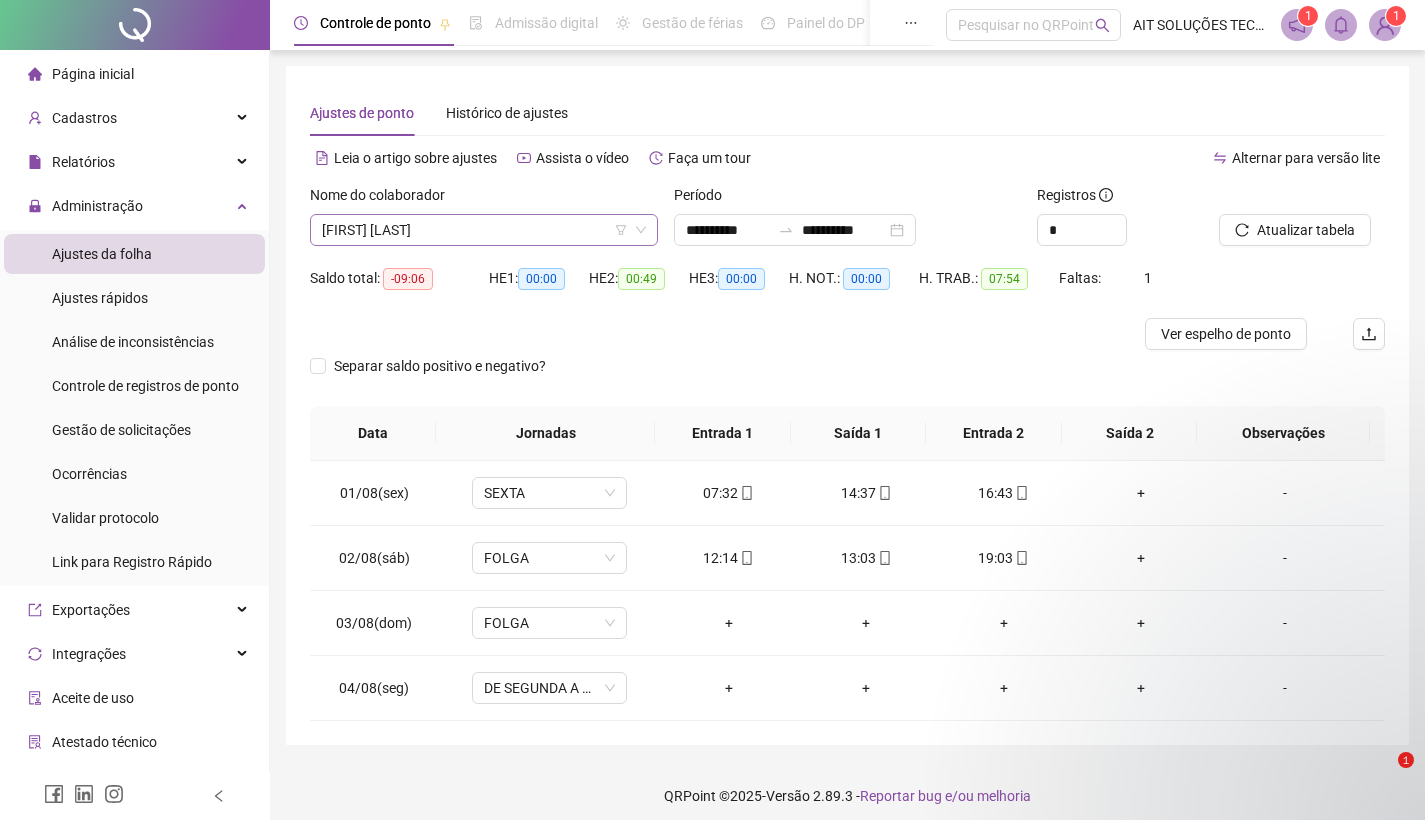 scroll, scrollTop: 0, scrollLeft: 0, axis: both 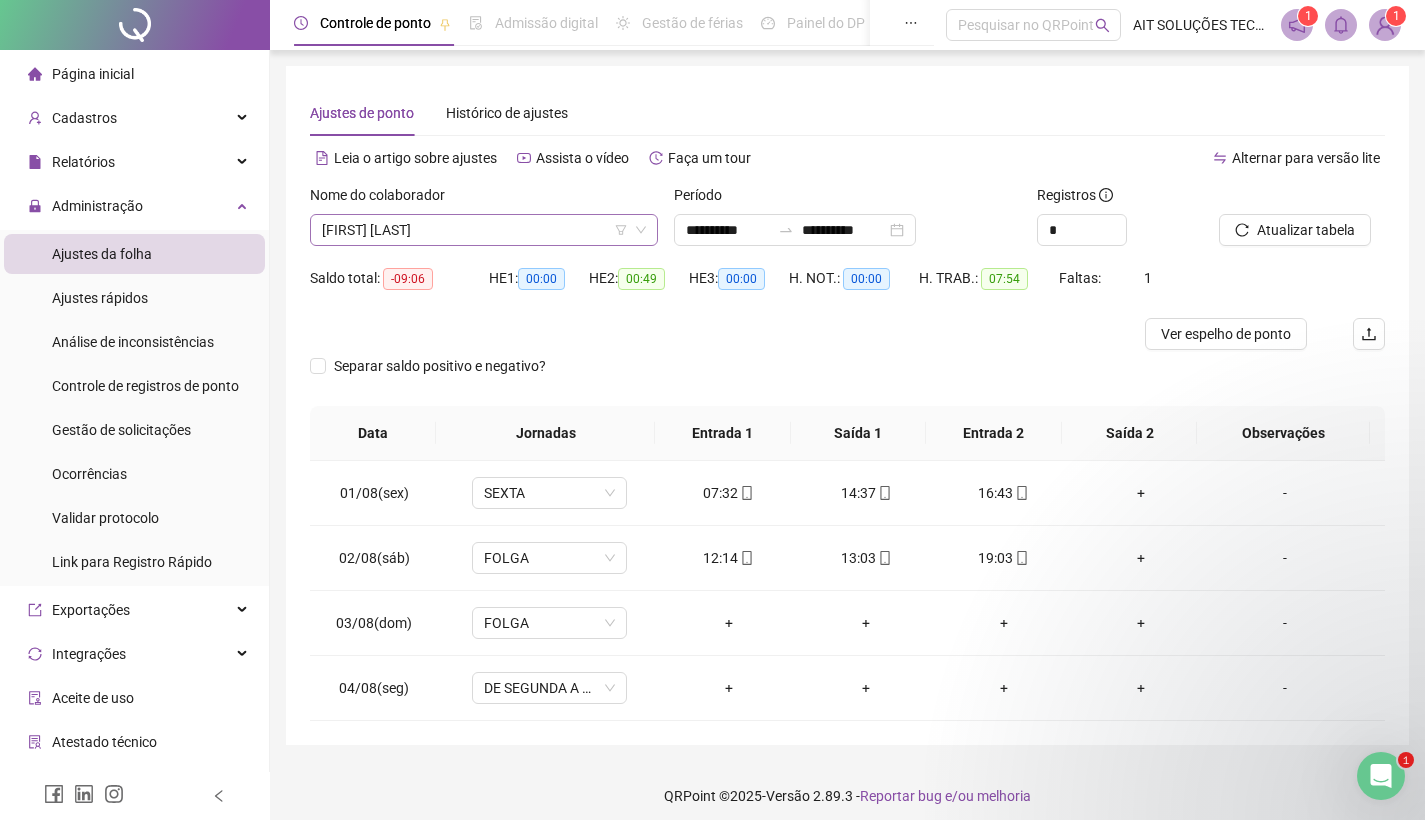 click on "[FIRST] [LAST]" at bounding box center [484, 230] 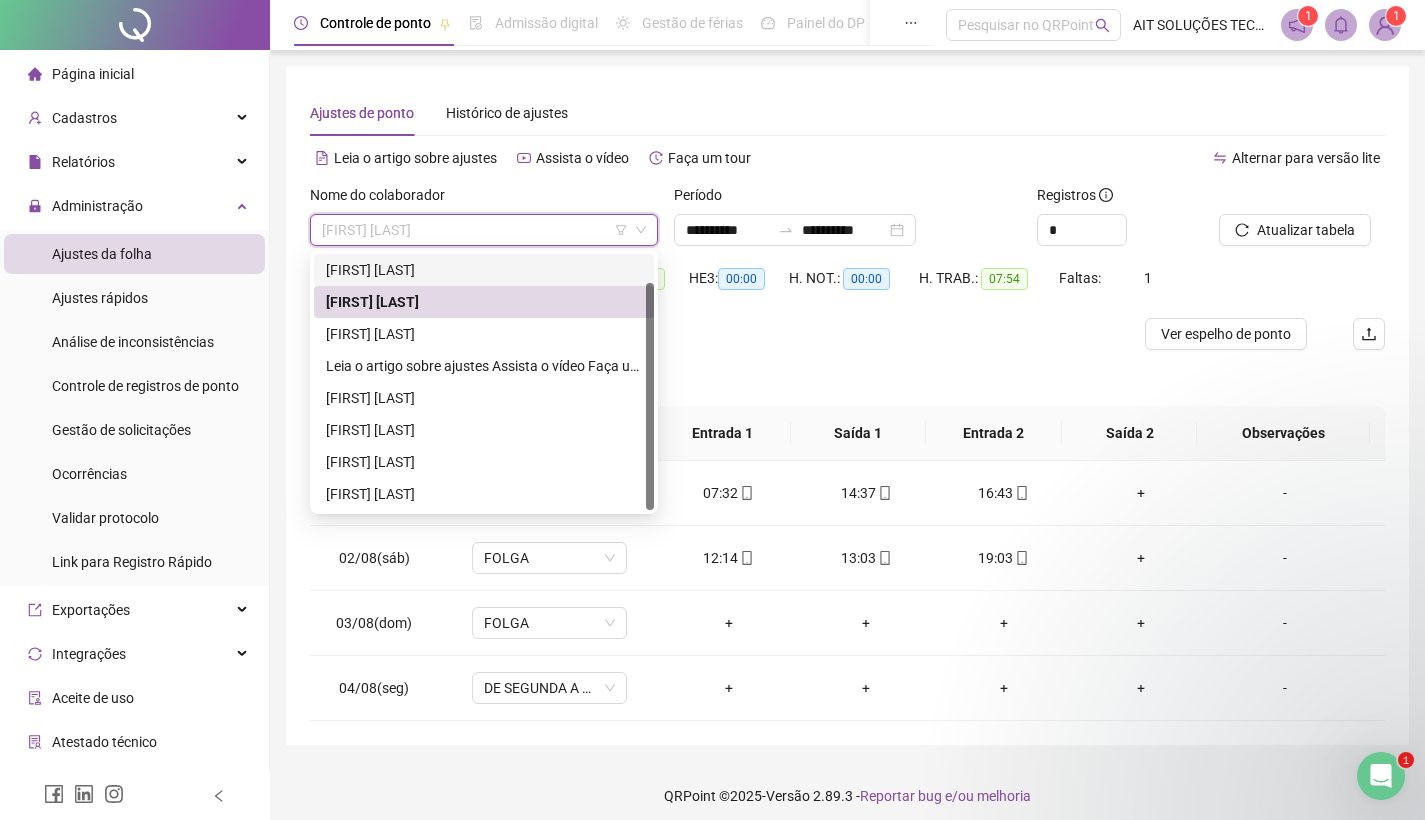 click on "[FIRST] [LAST]" at bounding box center [484, 270] 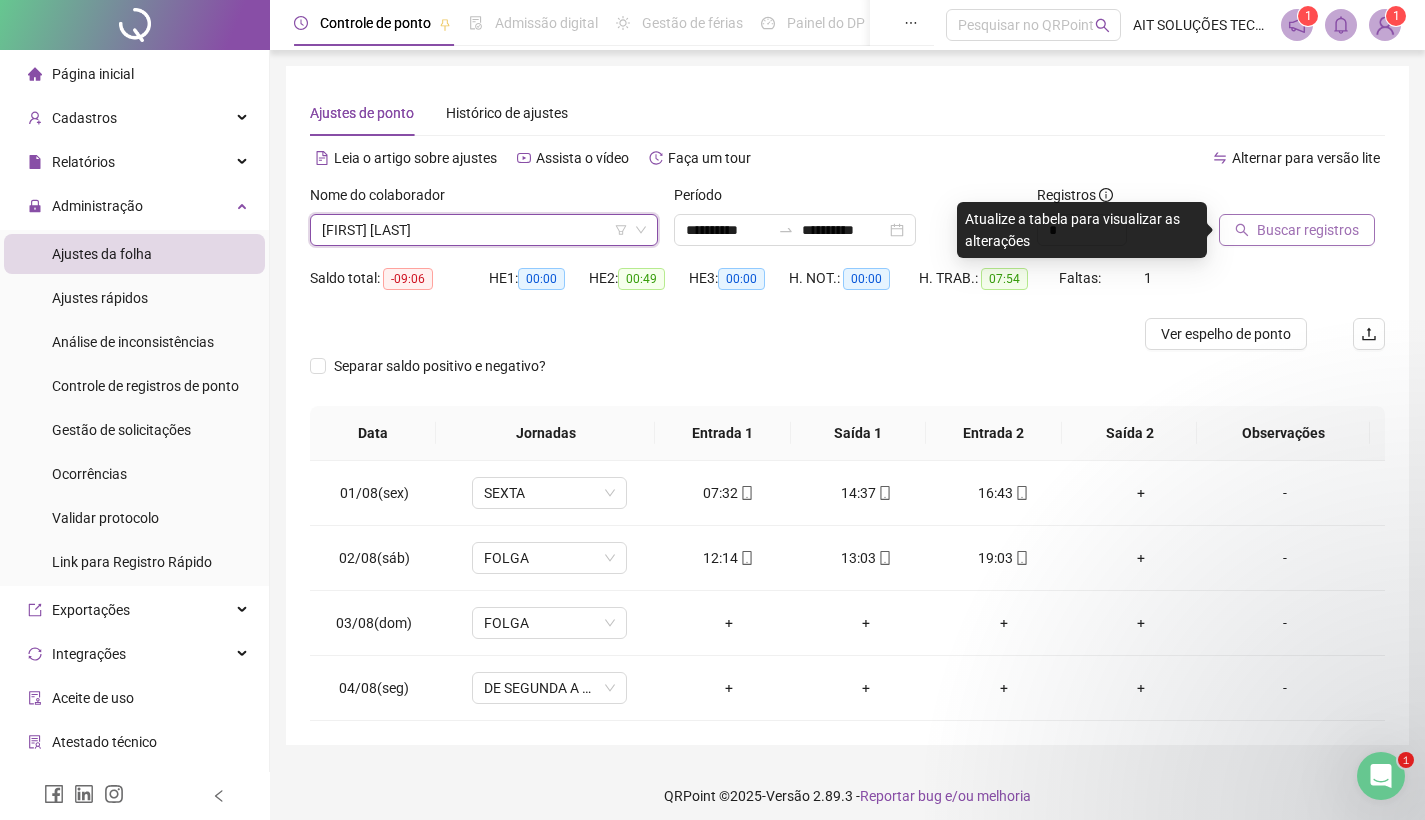 click on "Buscar registros" at bounding box center (1308, 230) 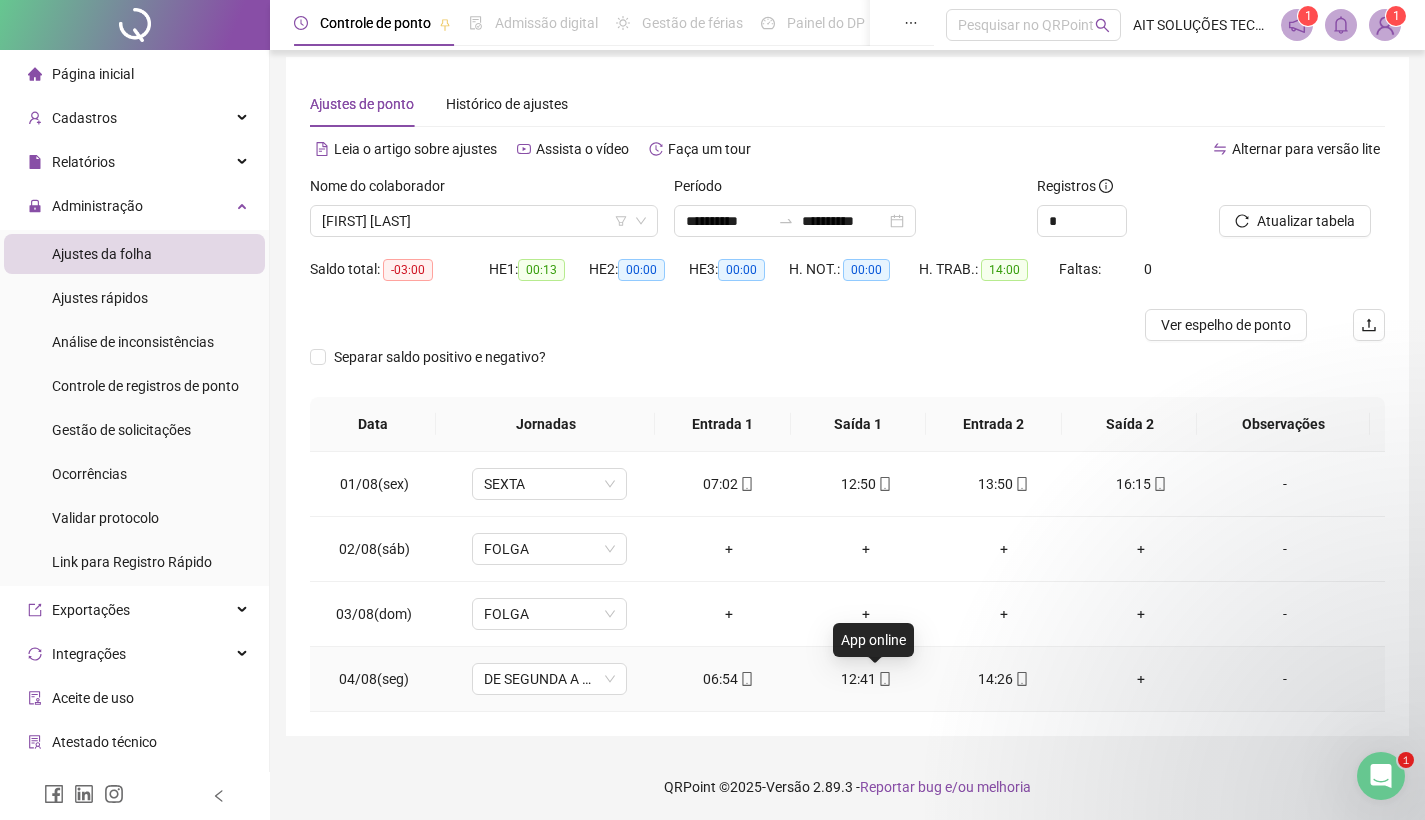 scroll, scrollTop: 11, scrollLeft: 0, axis: vertical 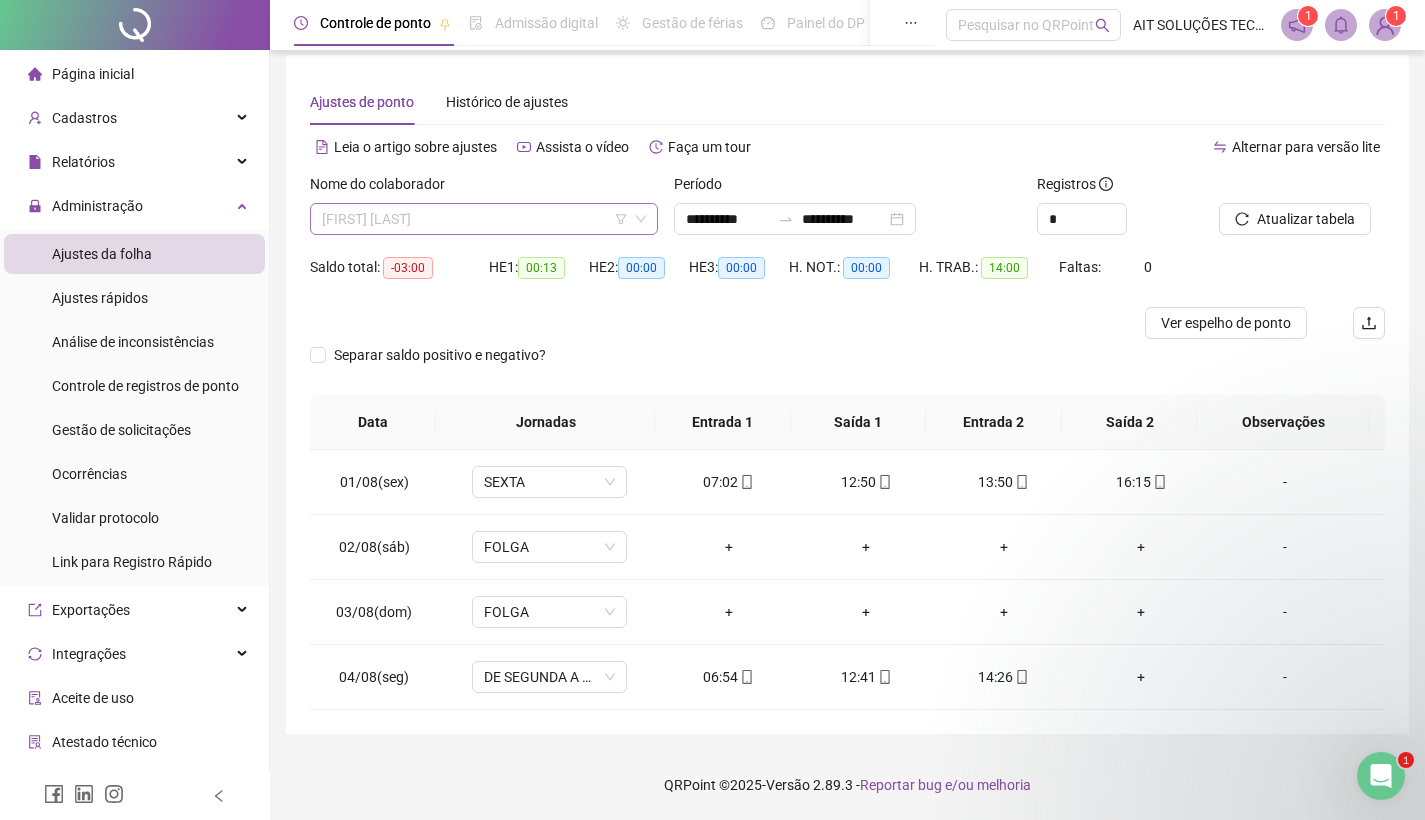 click on "[FIRST] [LAST]" at bounding box center [484, 219] 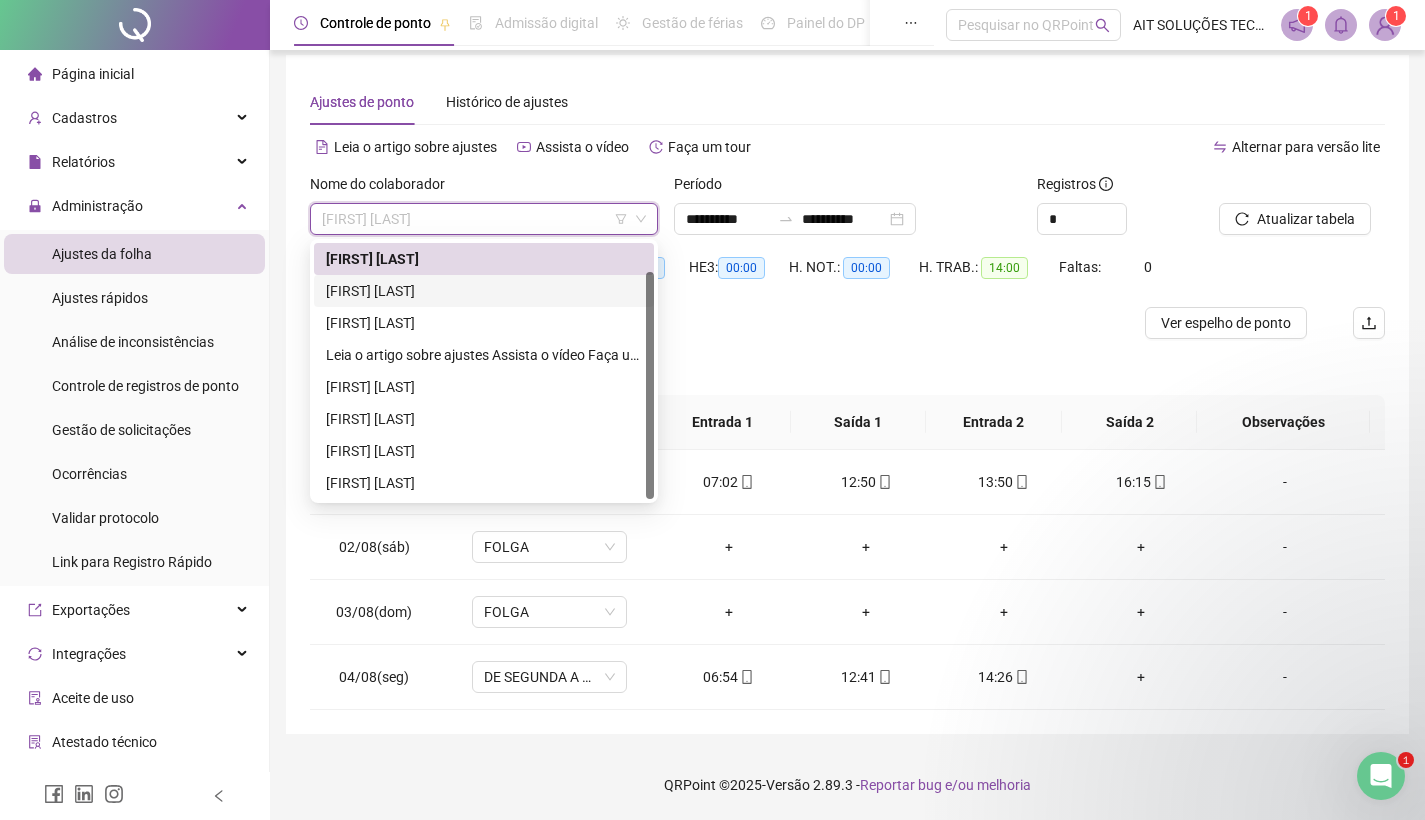 scroll, scrollTop: 0, scrollLeft: 0, axis: both 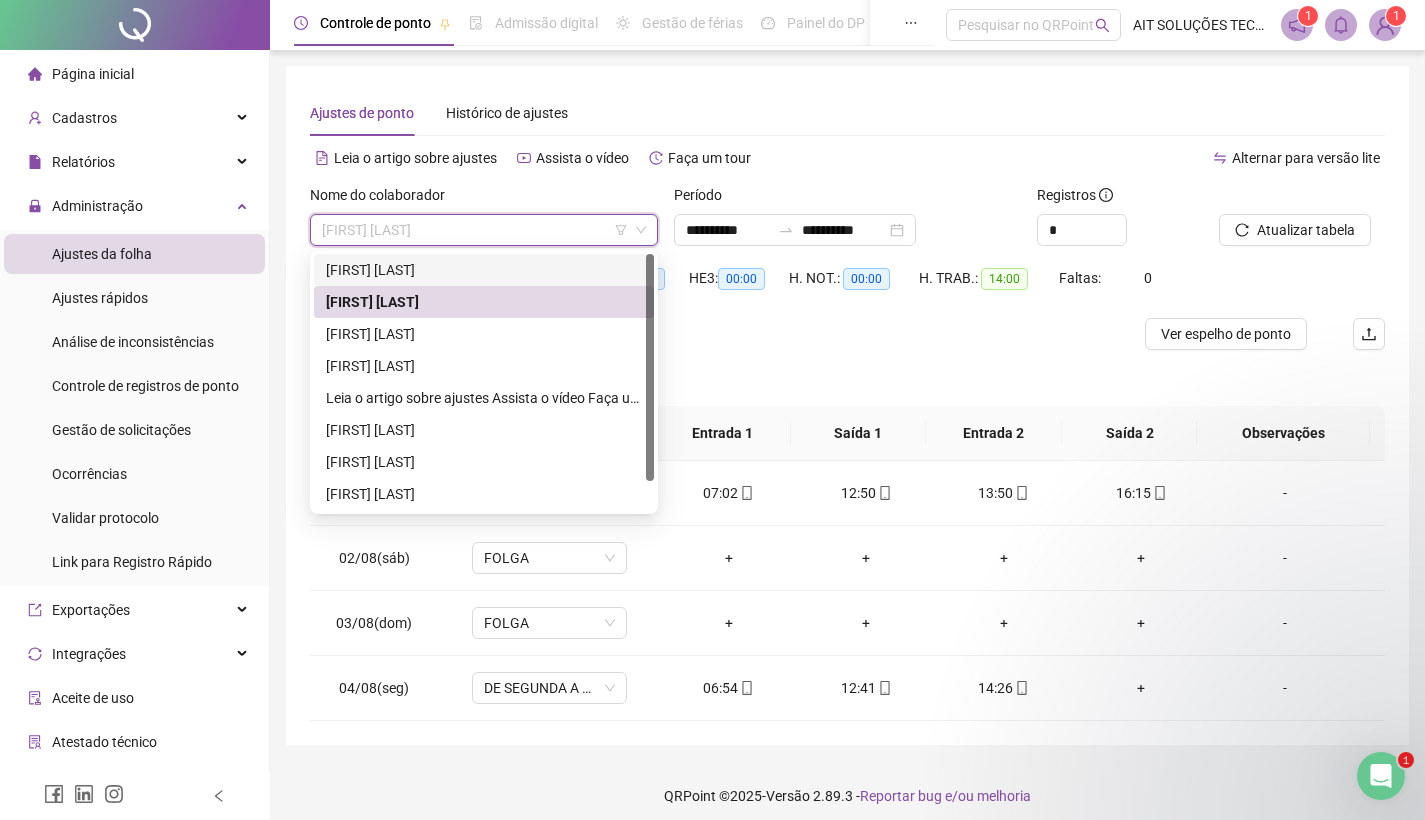 click on "[FIRST] [LAST]" at bounding box center (484, 270) 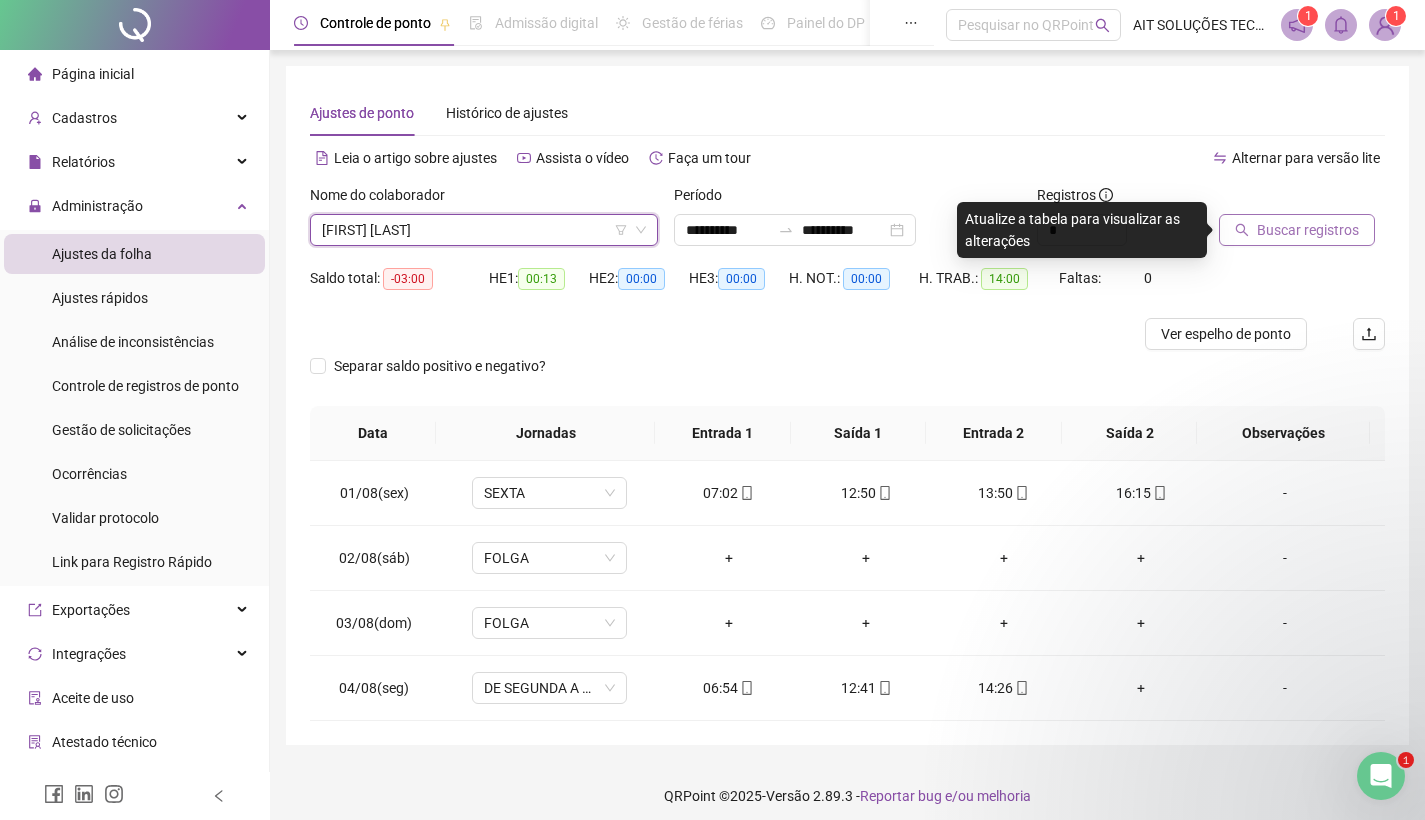 click on "Buscar registros" at bounding box center [1308, 230] 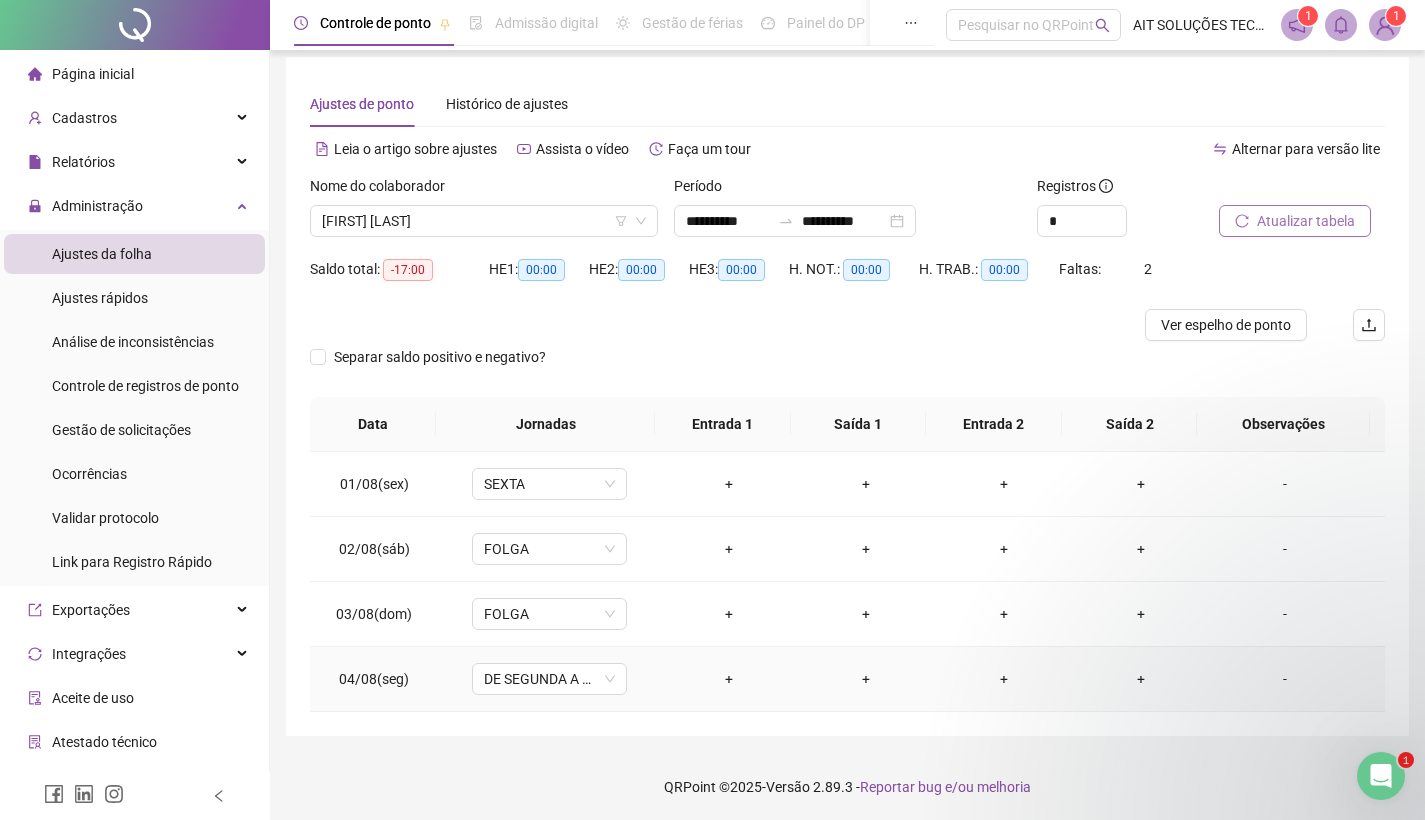 scroll, scrollTop: 11, scrollLeft: 0, axis: vertical 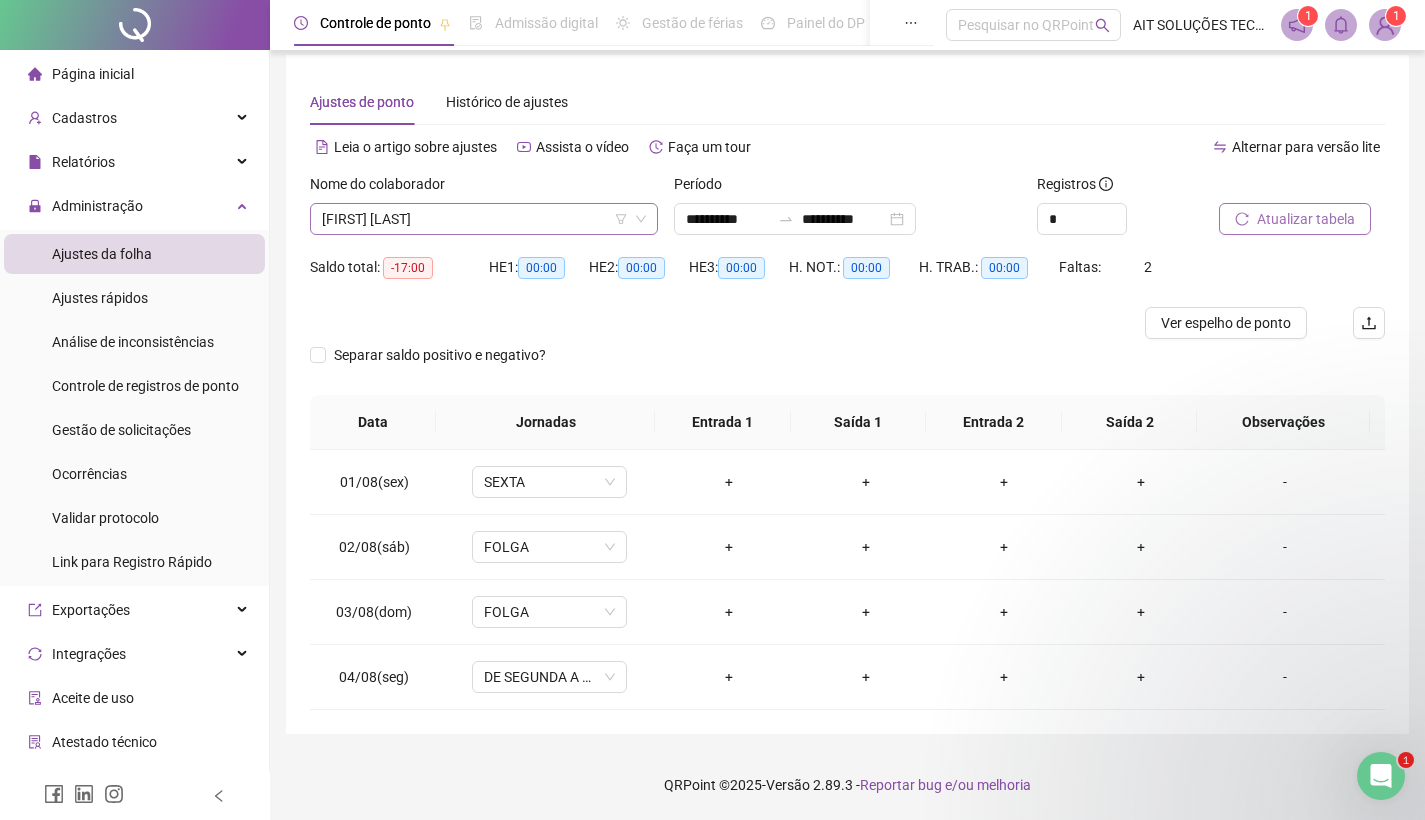 click on "[FIRST] [LAST]" at bounding box center [484, 219] 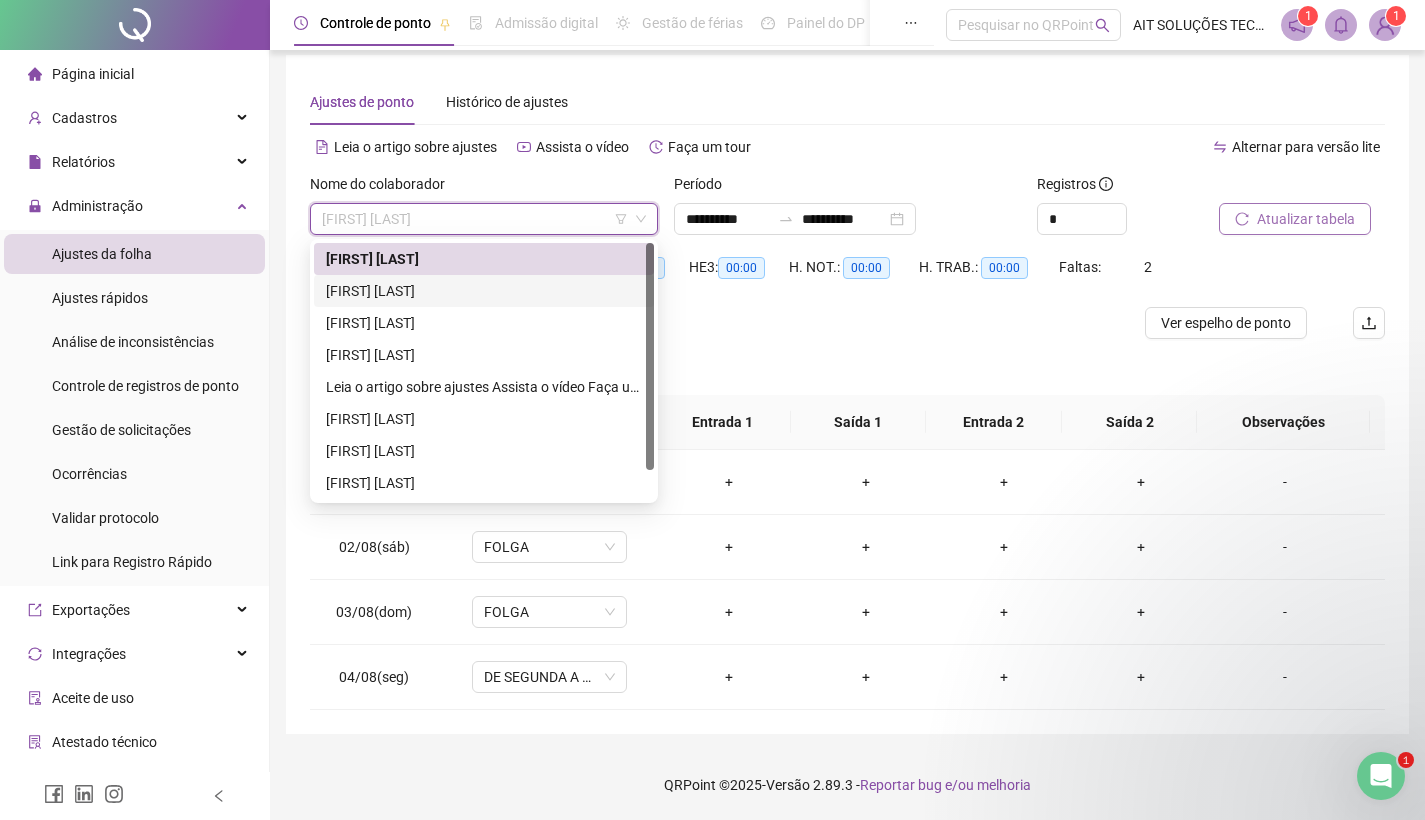 click on "[FIRST] [LAST]" at bounding box center [484, 291] 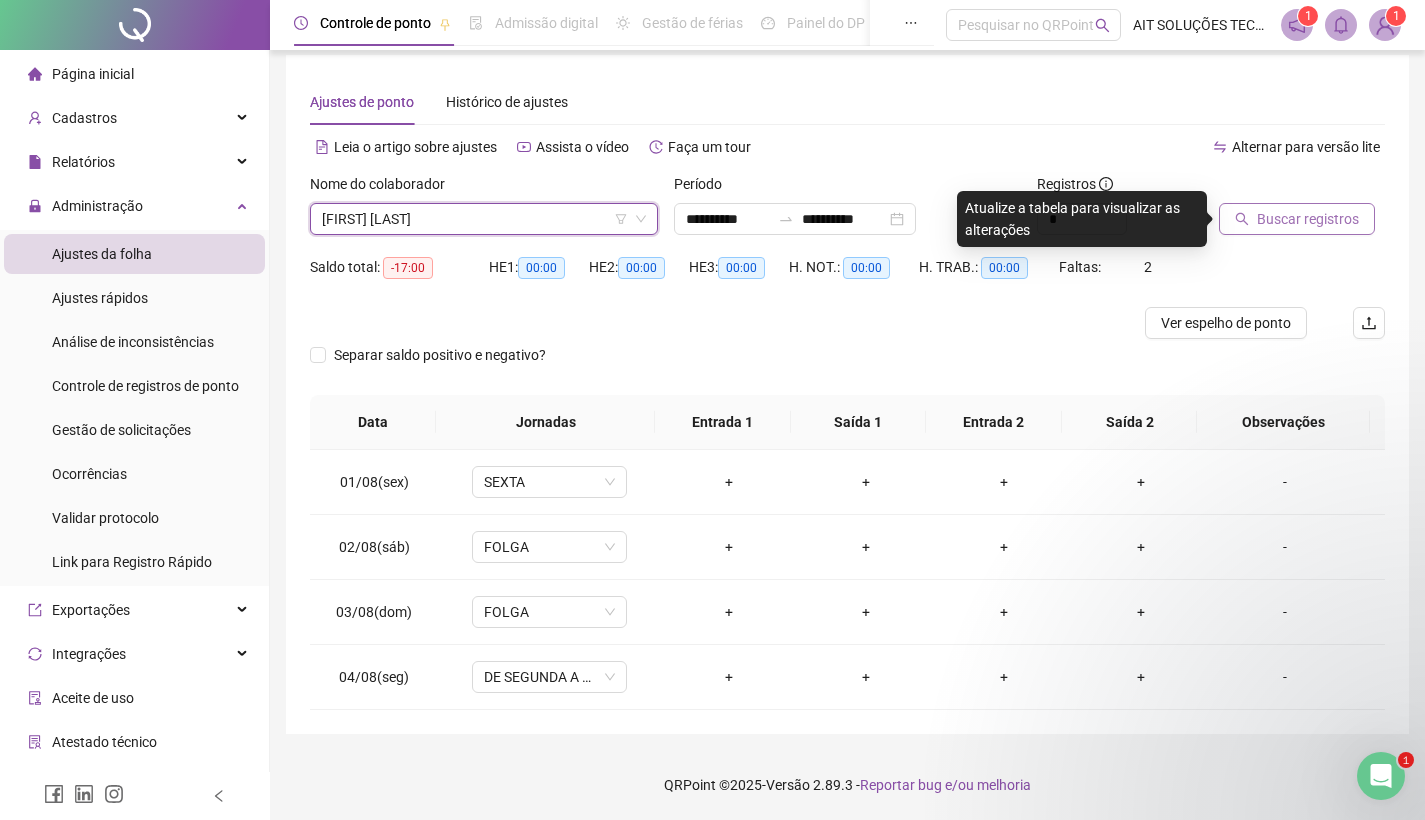 click at bounding box center (713, 323) 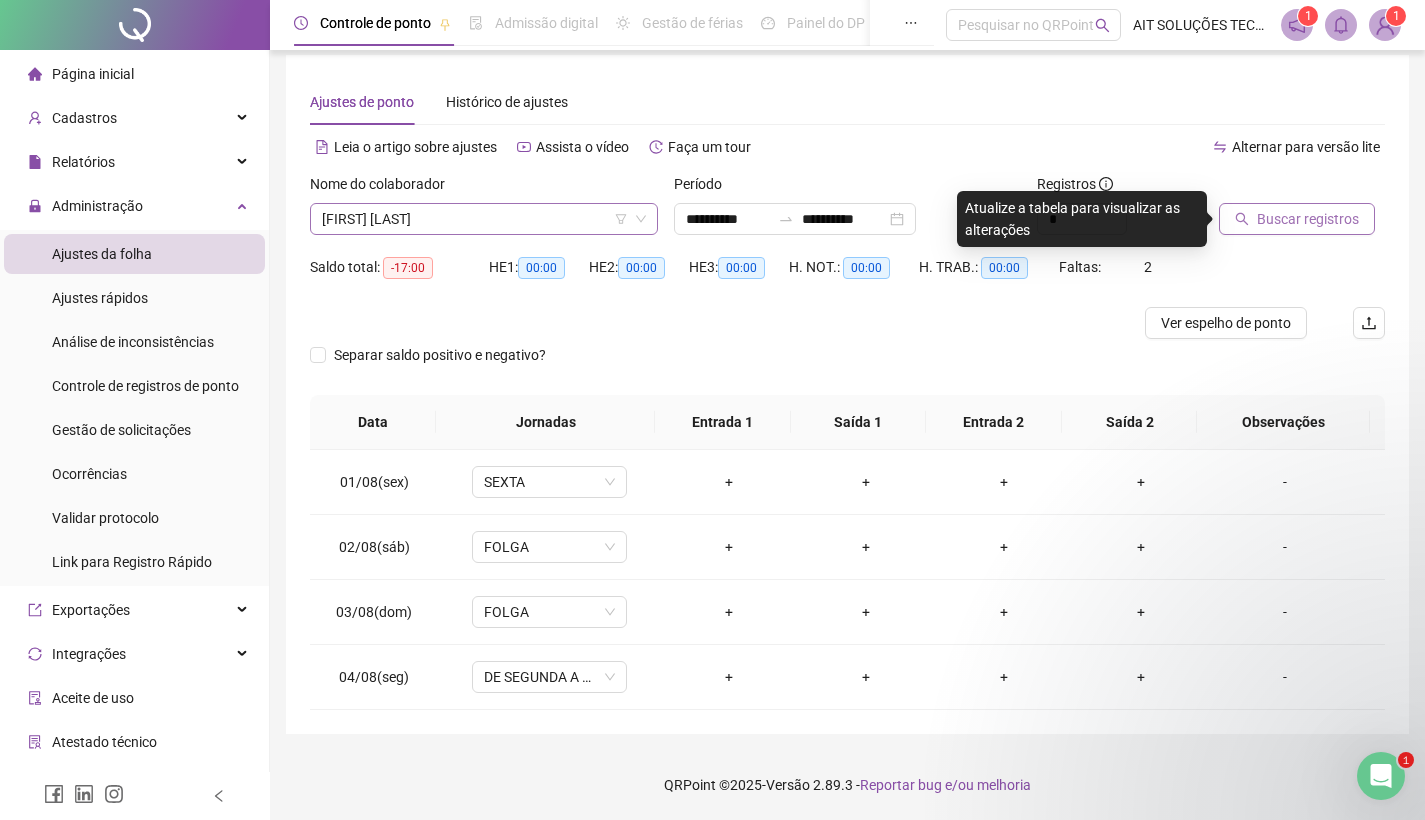 click on "[FIRST] [LAST]" at bounding box center [484, 219] 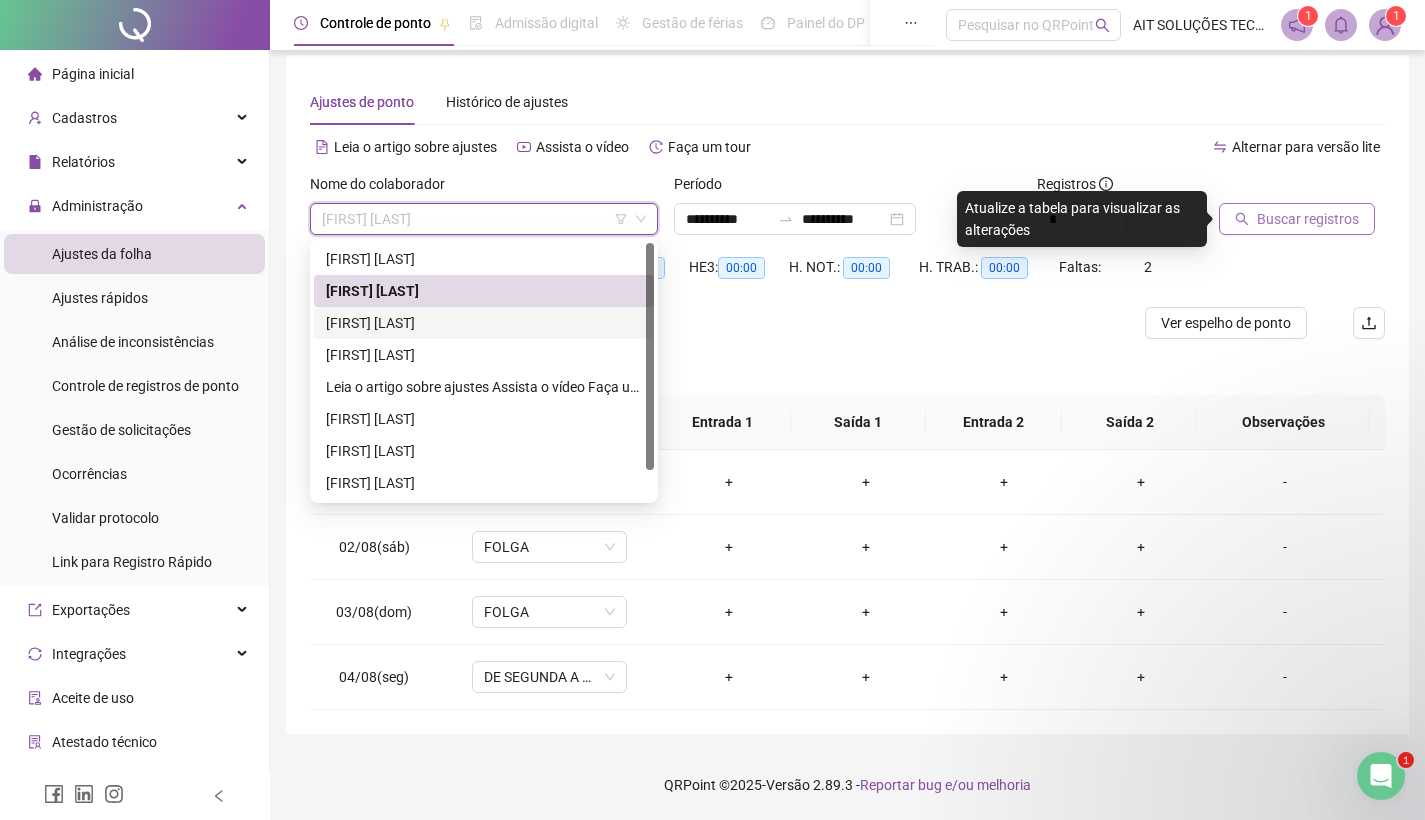 click on "[FIRST] [LAST]" at bounding box center [484, 323] 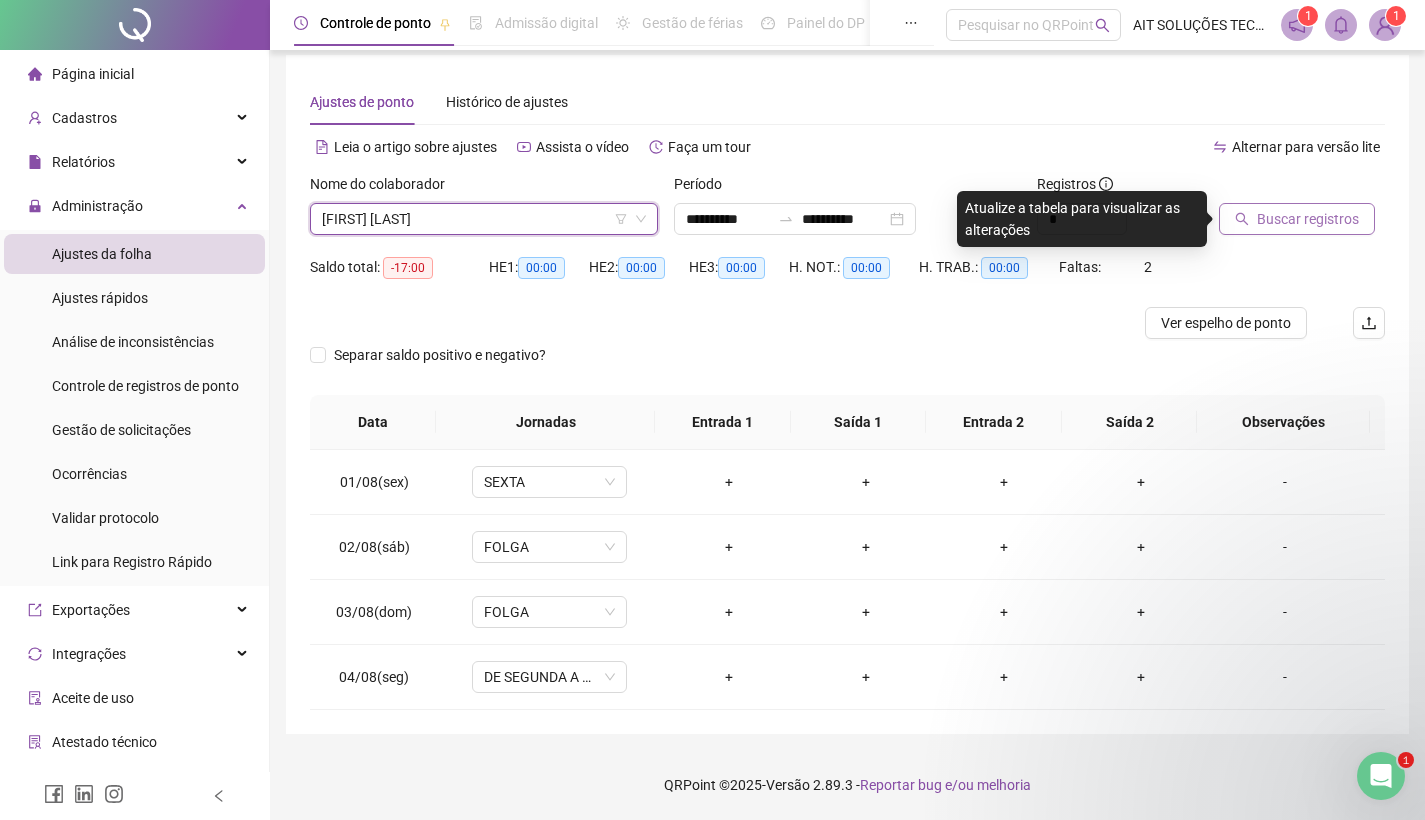 click on "Buscar registros" at bounding box center (1308, 219) 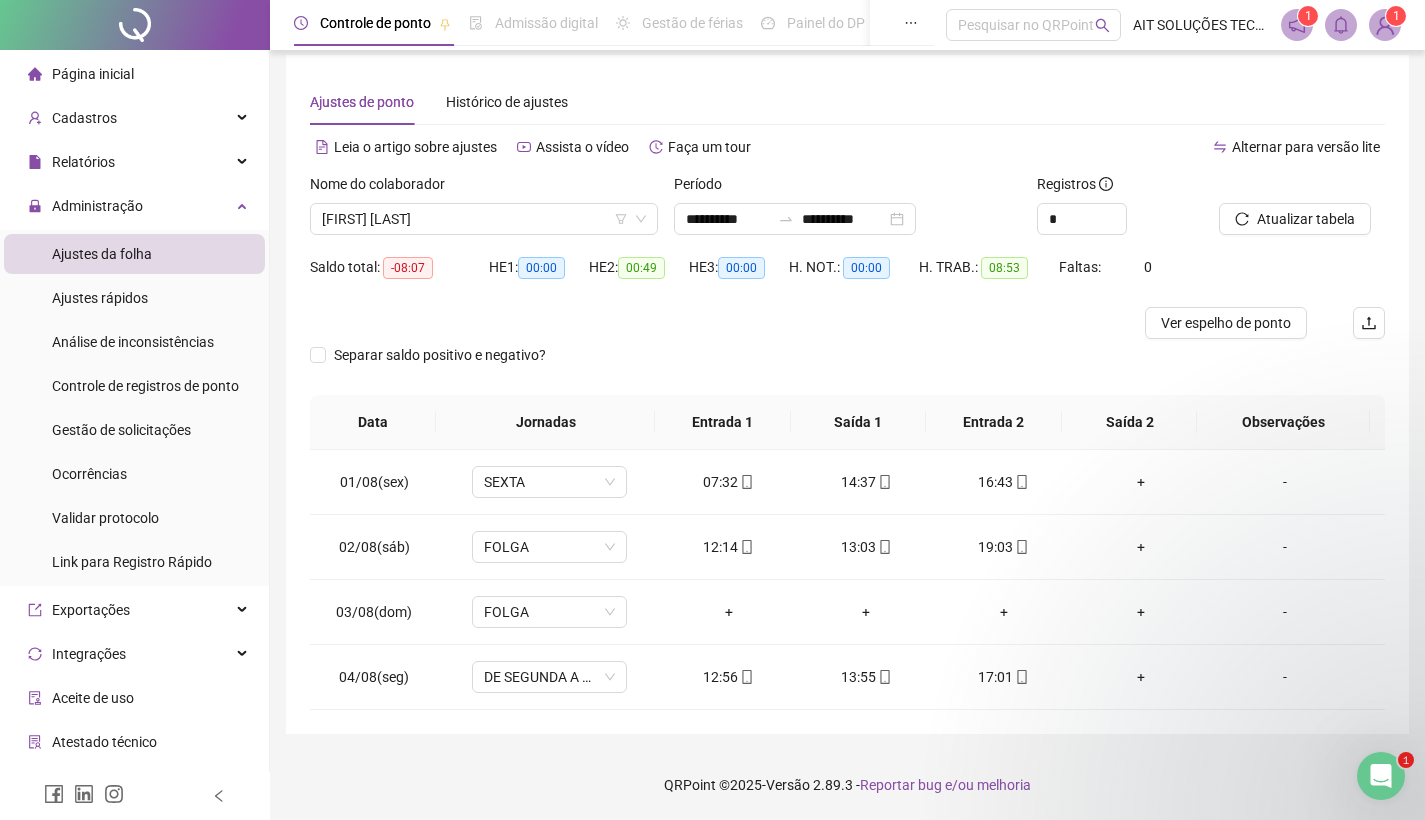 click on "Nome do colaborador" at bounding box center [484, 188] 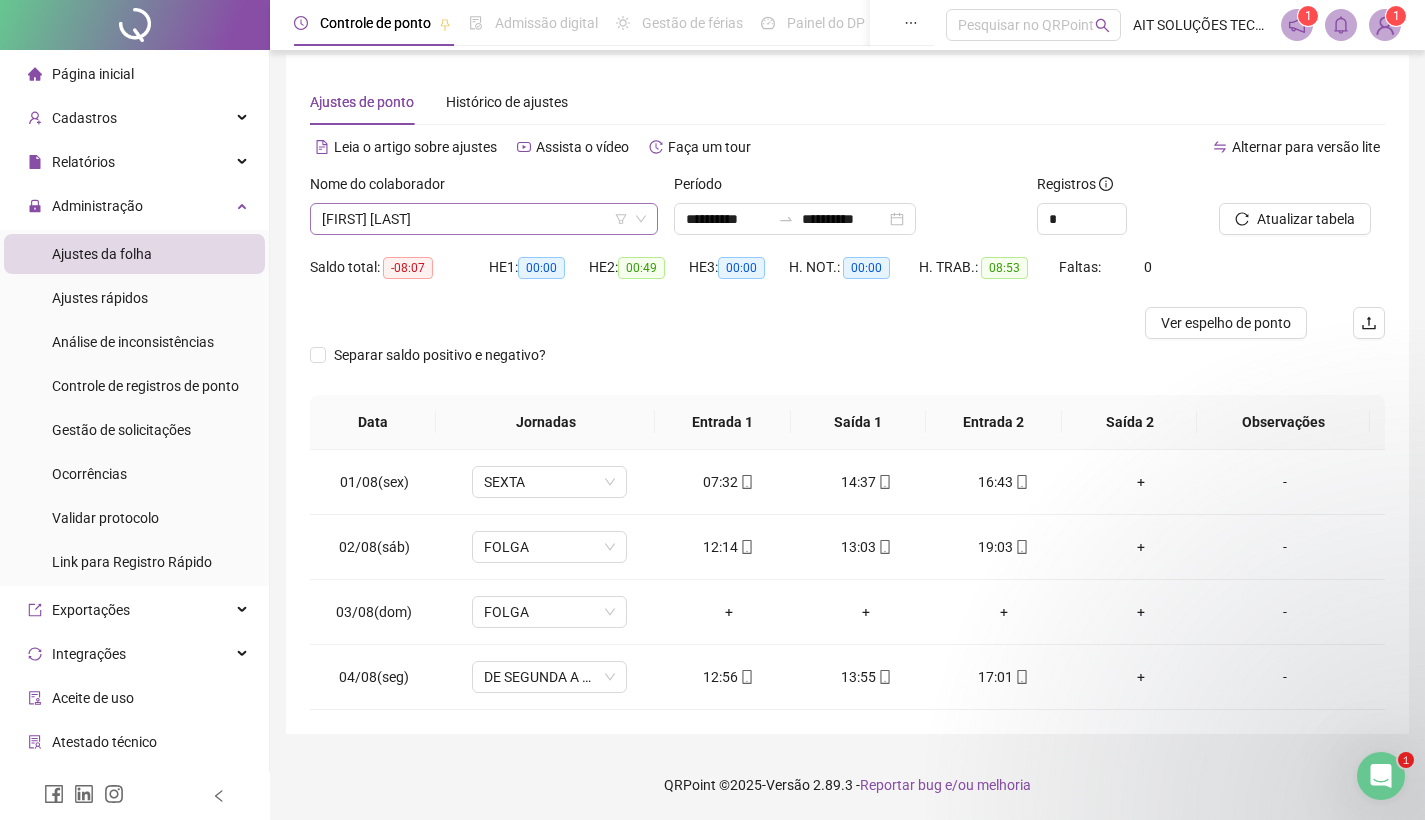 click on "[FIRST] [LAST]" at bounding box center (484, 219) 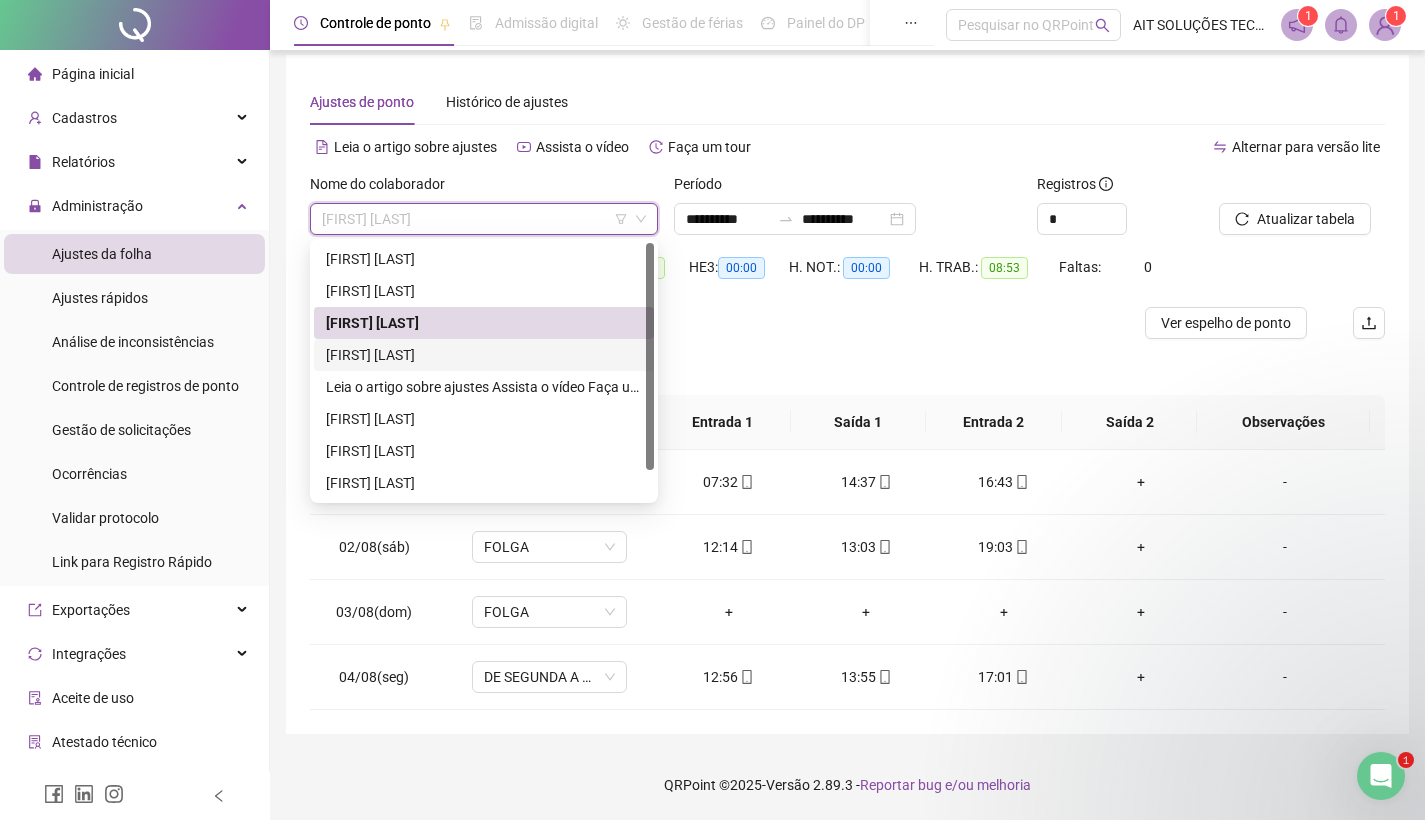 click on "[FIRST] [LAST]" at bounding box center (484, 355) 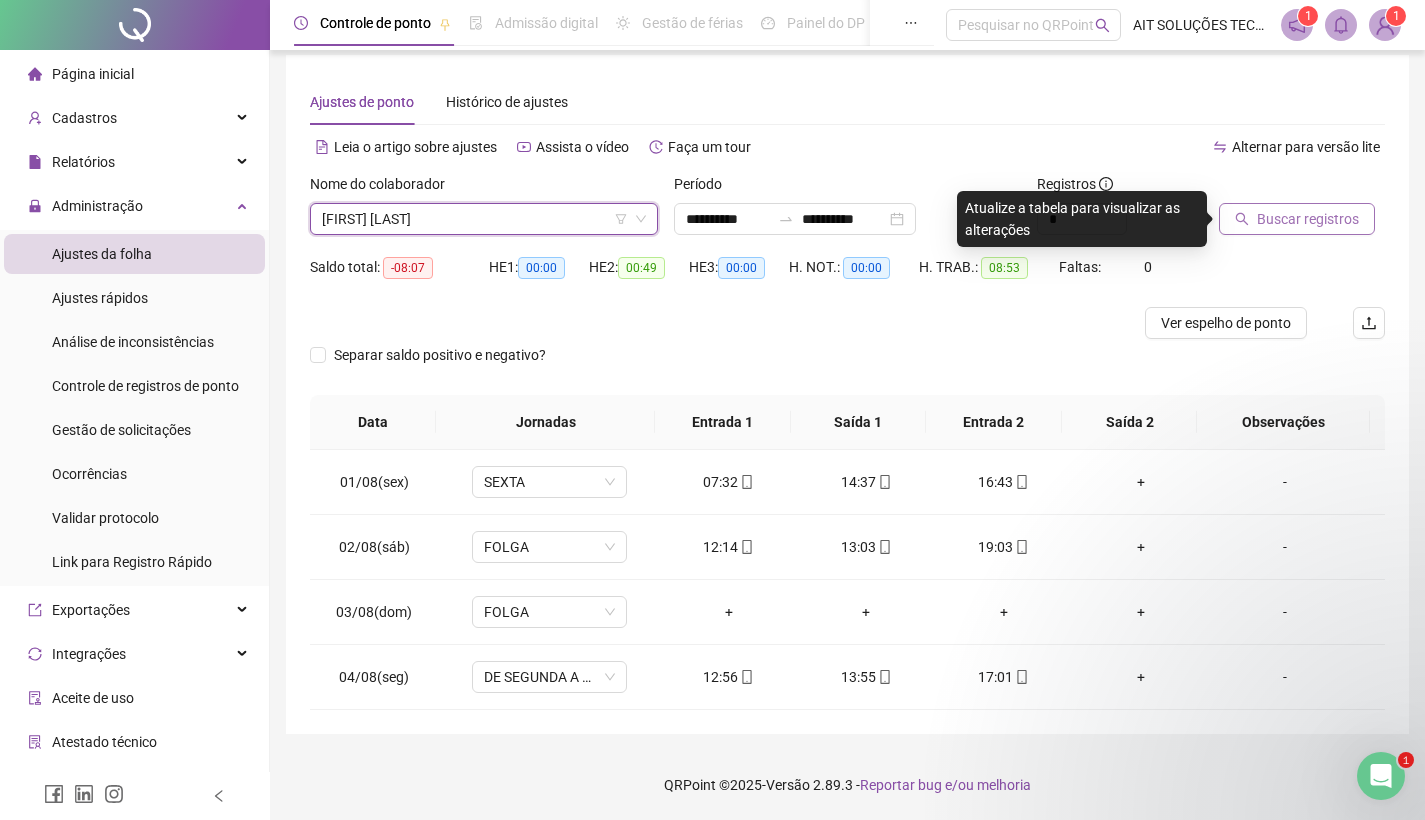 click on "Buscar registros" at bounding box center [1308, 219] 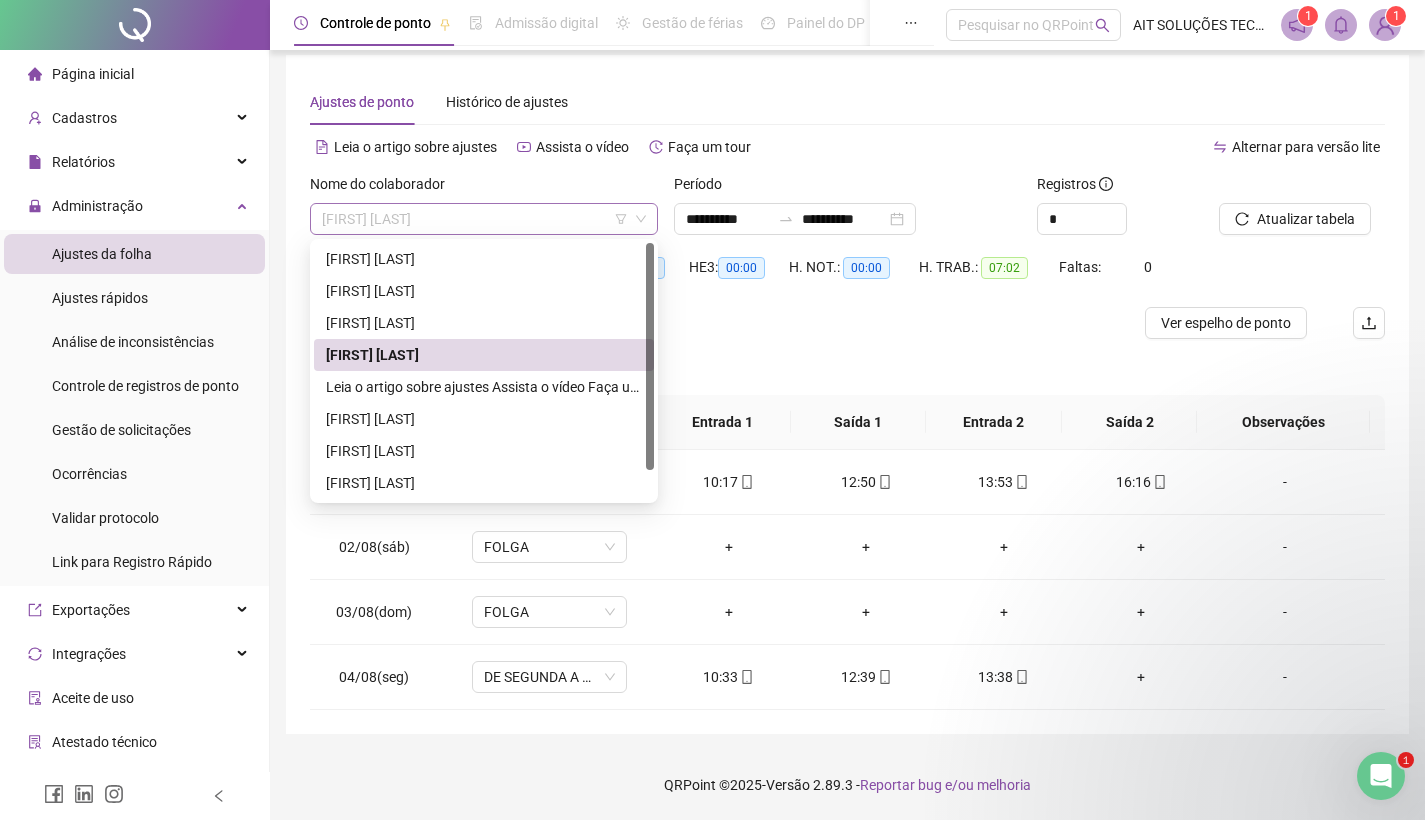 click on "[FIRST] [LAST]" at bounding box center (484, 219) 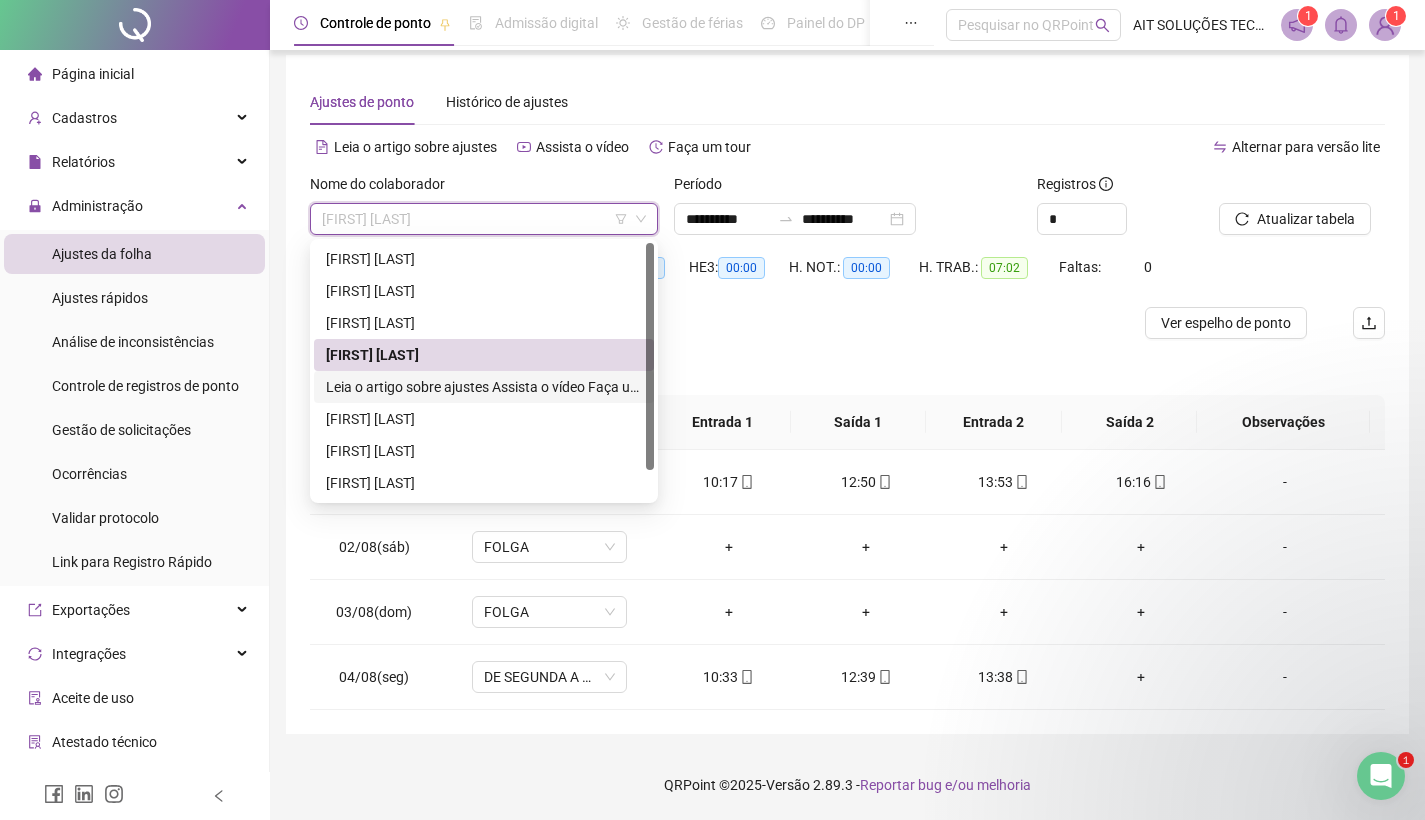 click on "**********" at bounding box center [484, 387] 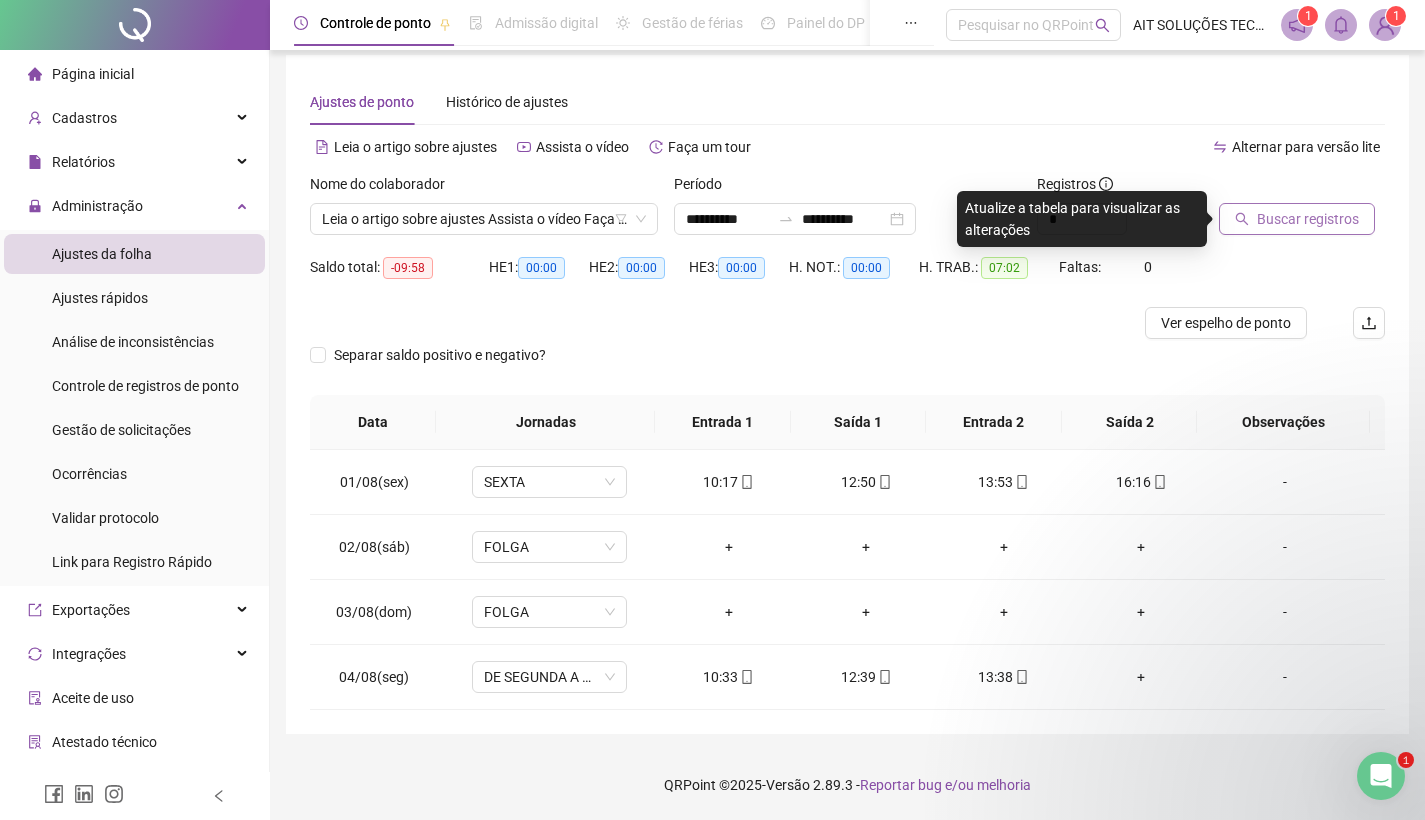 click on "Buscar registros" at bounding box center [1308, 219] 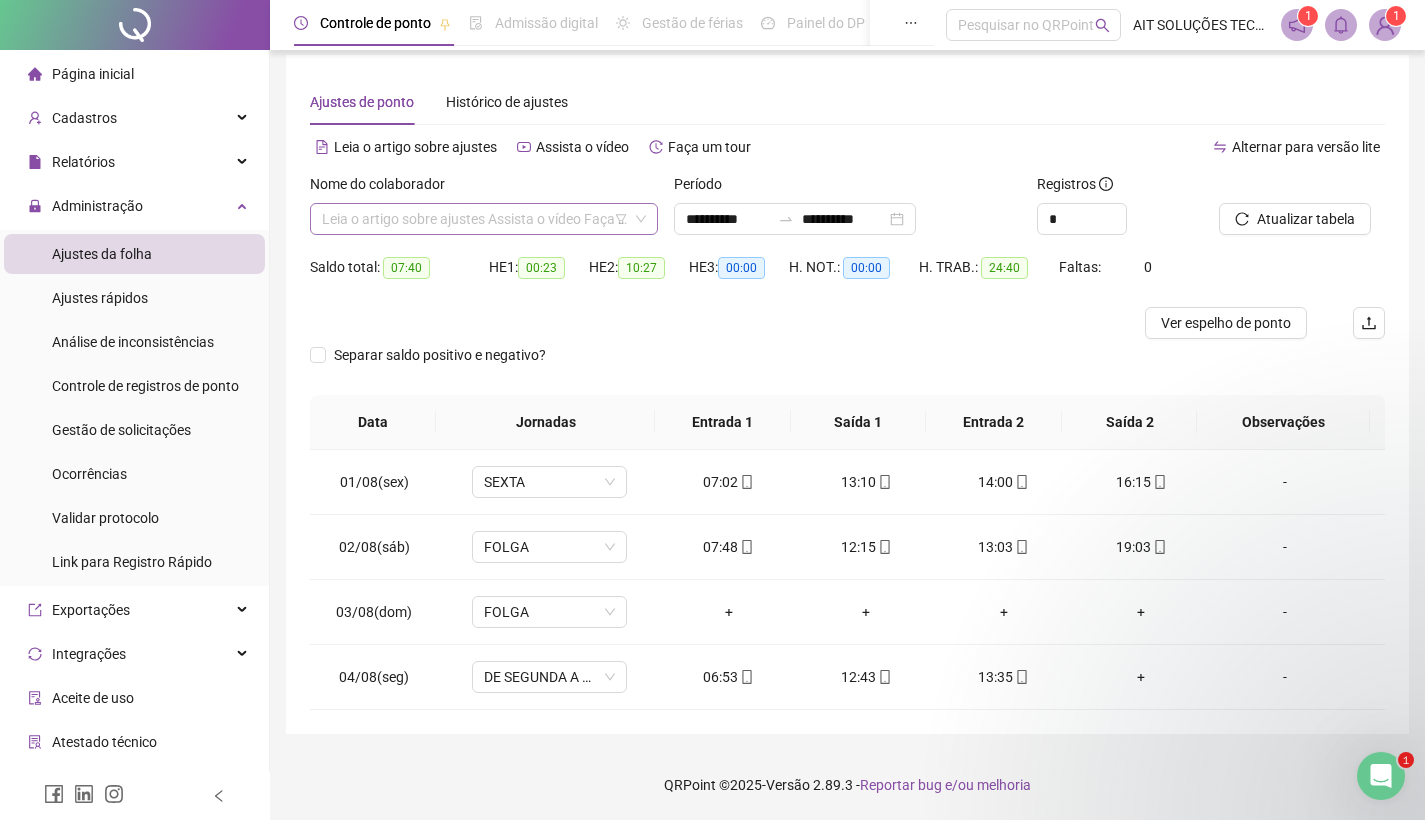 click on "**********" at bounding box center [484, 219] 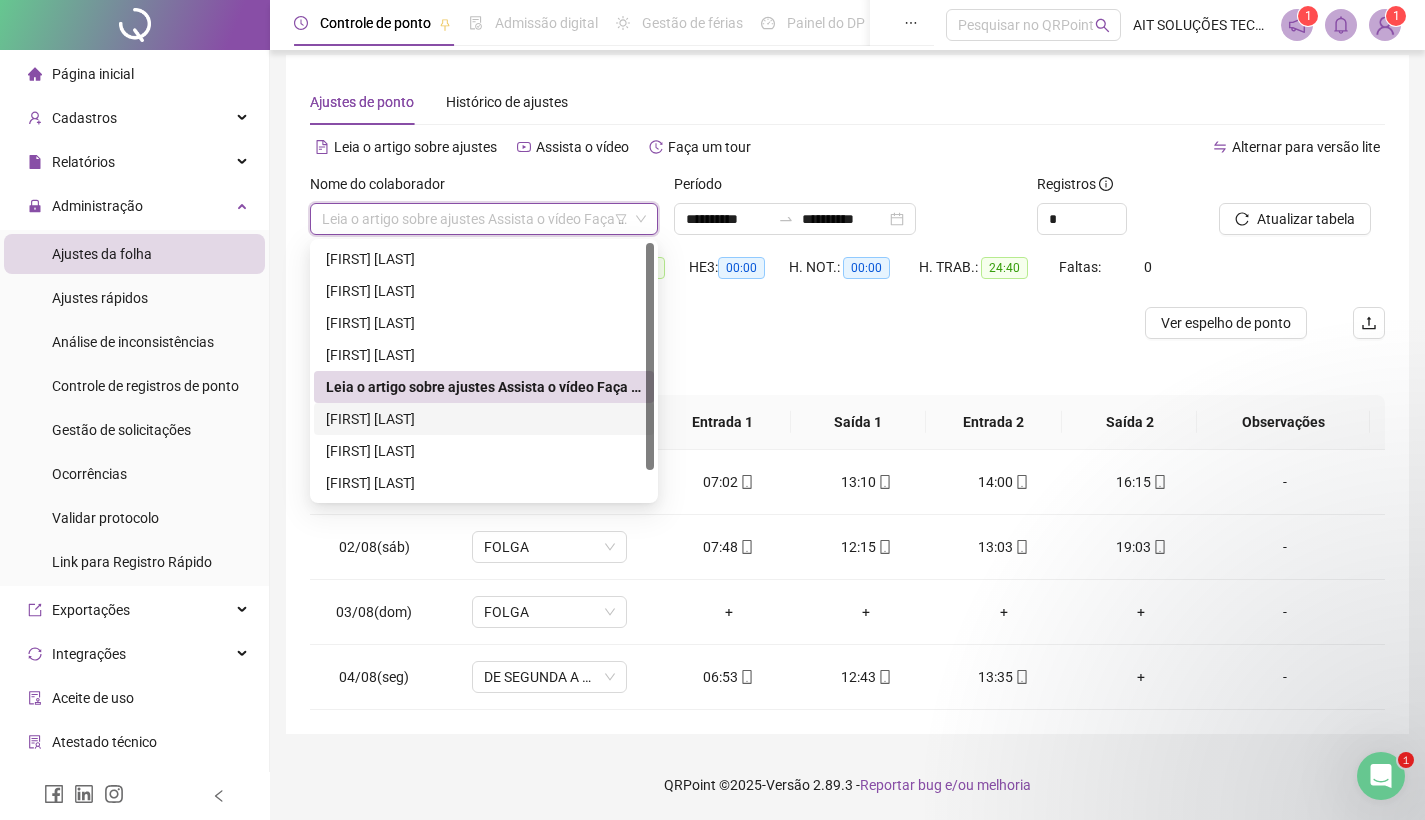 click on "[FIRST] [LAST]" at bounding box center [484, 419] 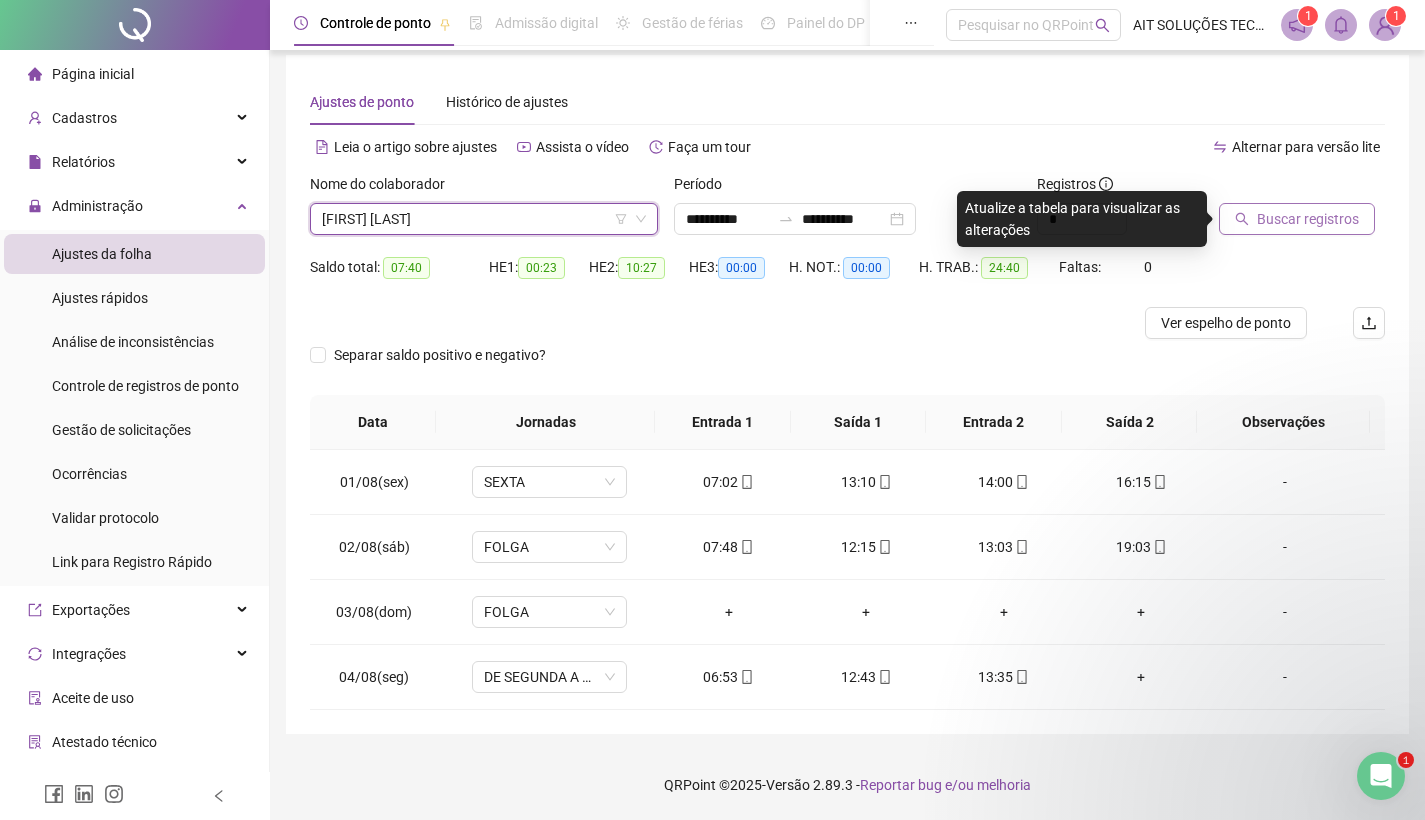 click on "Buscar registros" at bounding box center (1308, 219) 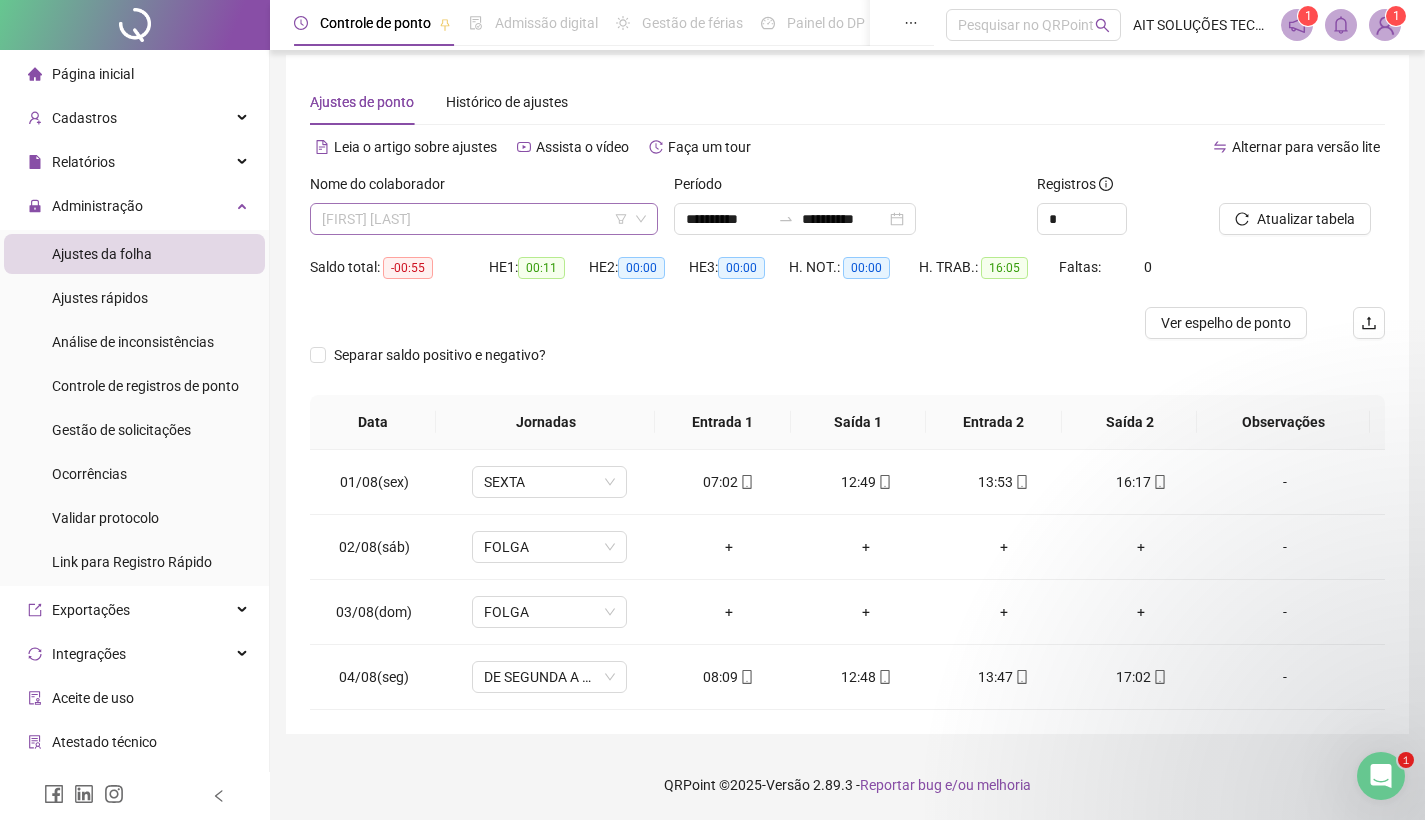 click on "[FIRST] [LAST]" at bounding box center (484, 219) 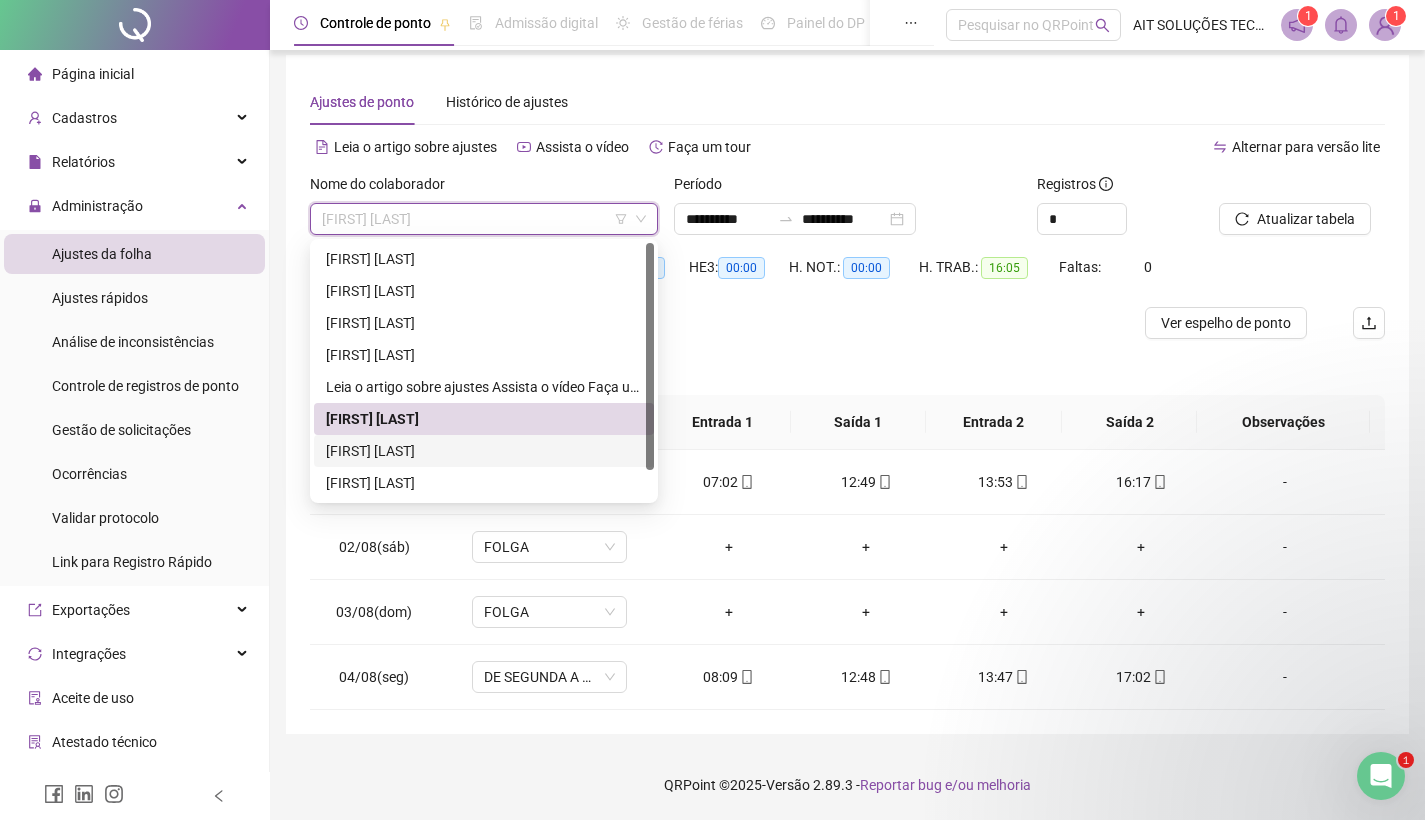 click on "[FIRST] [LAST]" at bounding box center (484, 451) 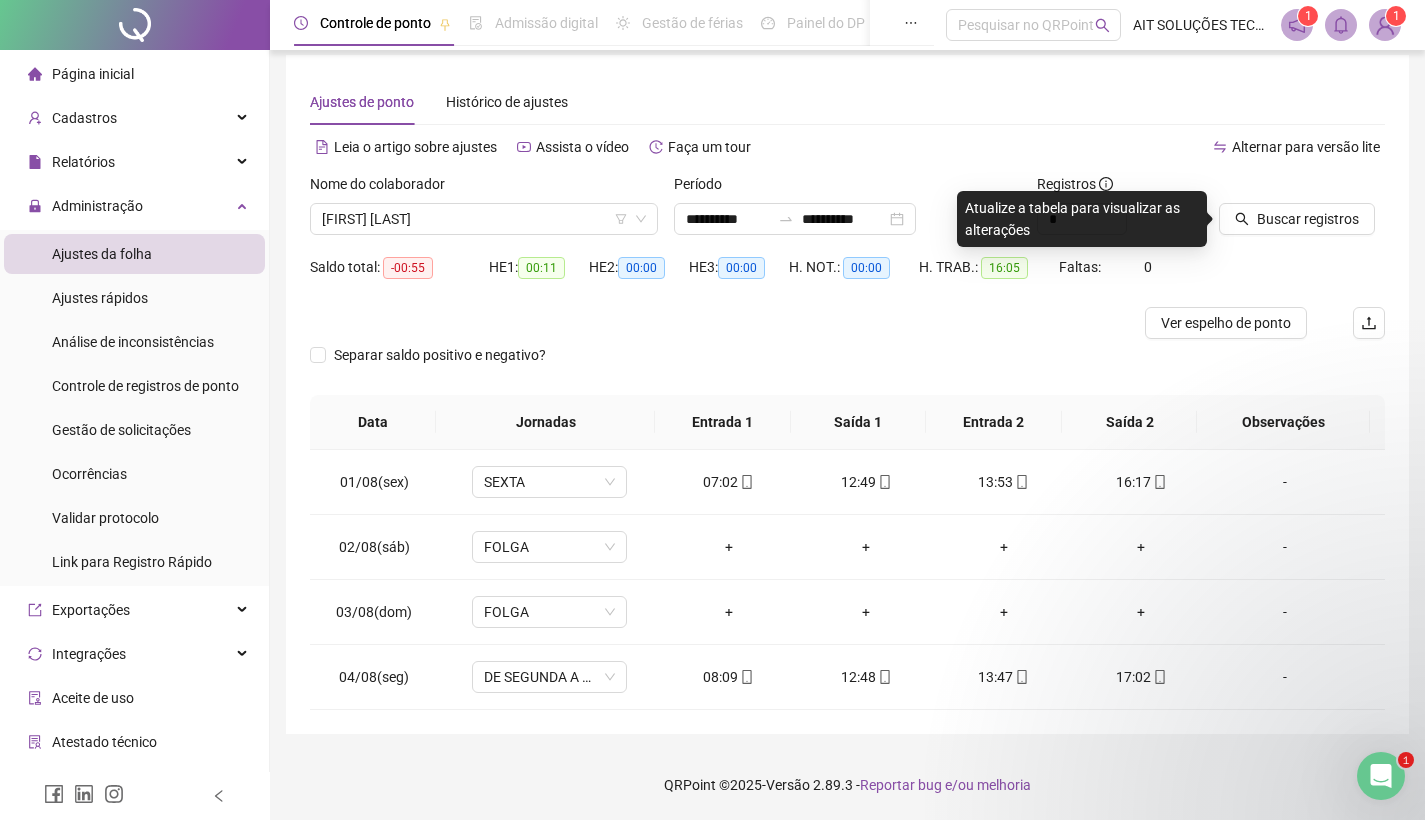 click on "Buscar registros" at bounding box center (1302, 212) 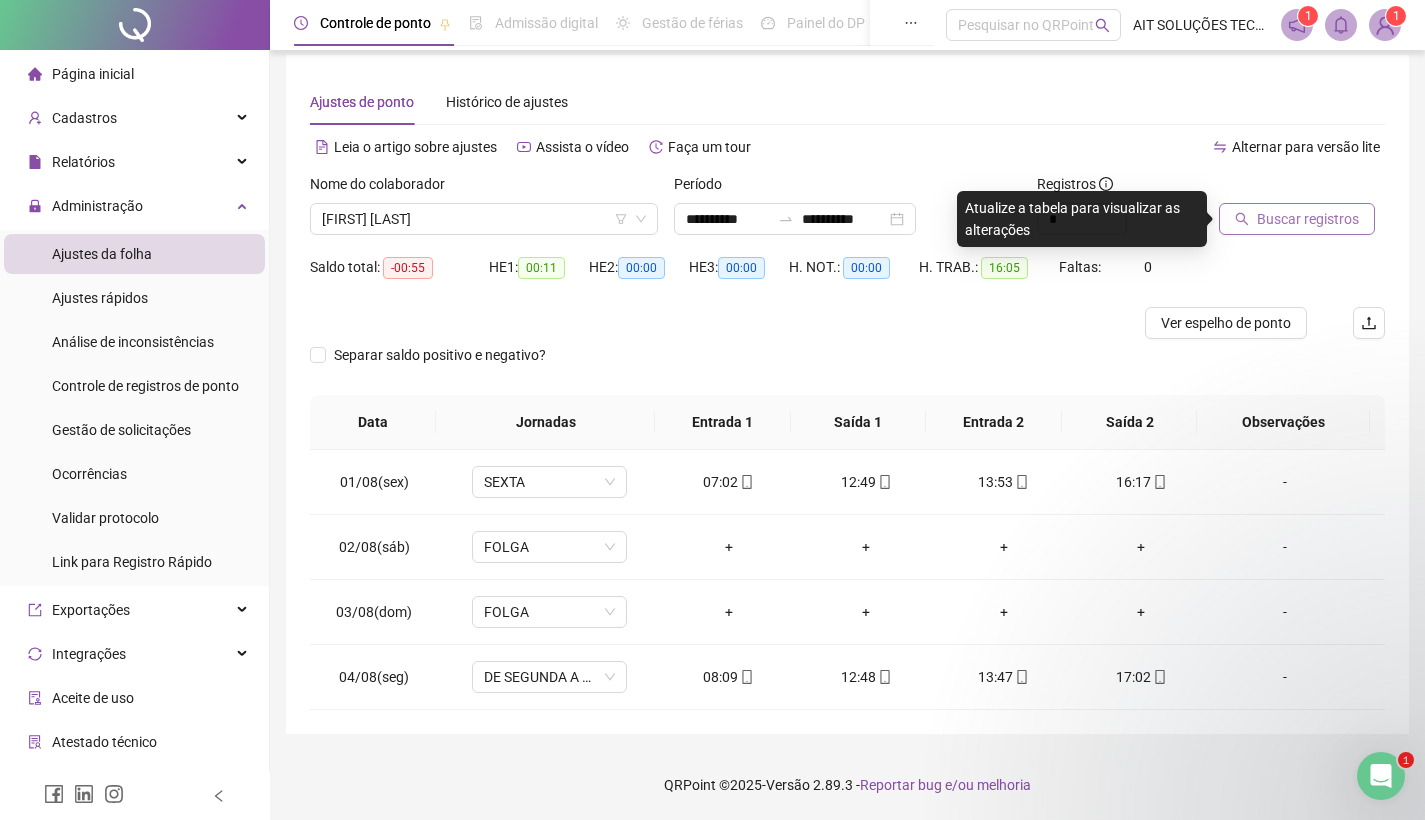 click on "Buscar registros" at bounding box center (1308, 219) 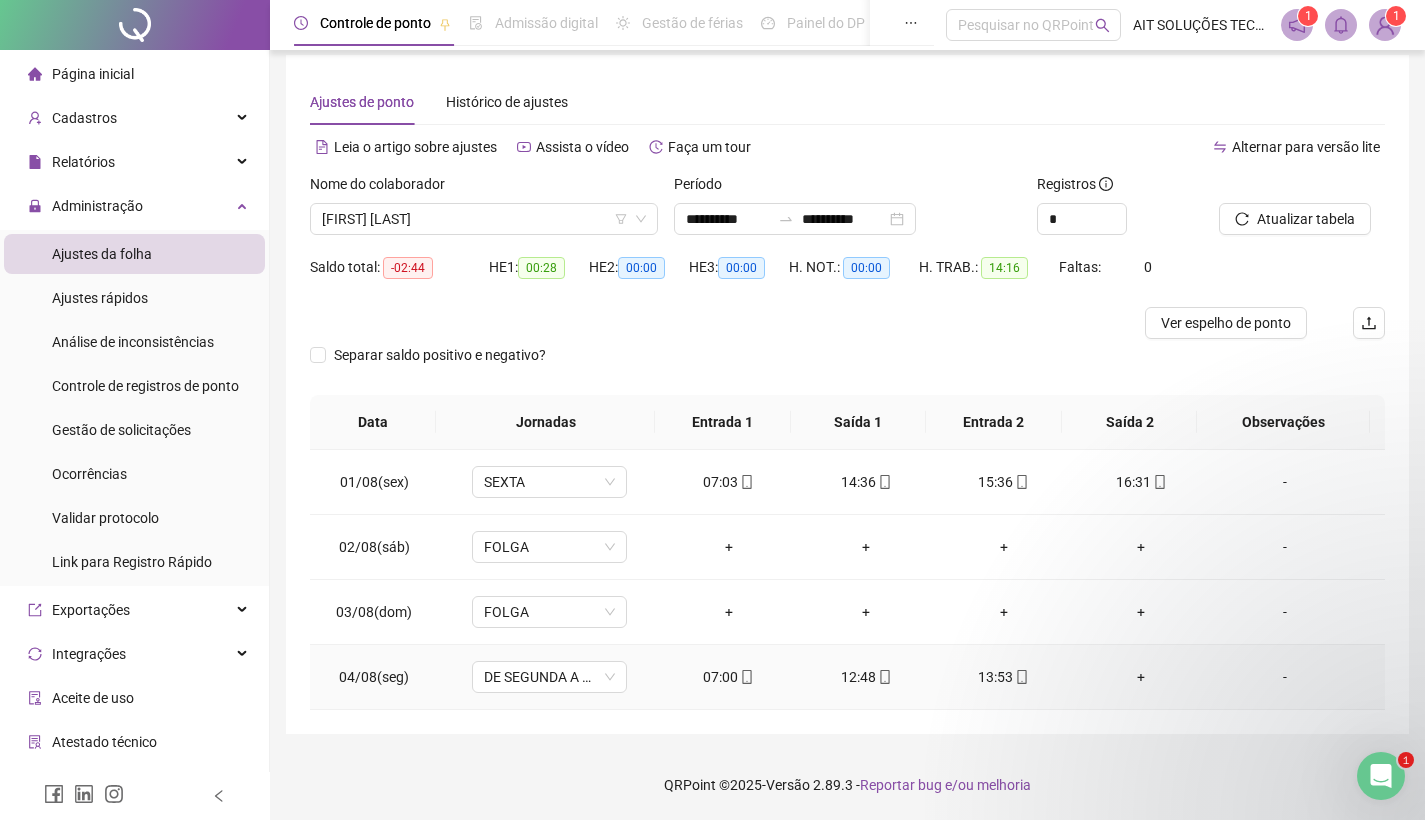 click on "07:00" at bounding box center (729, 677) 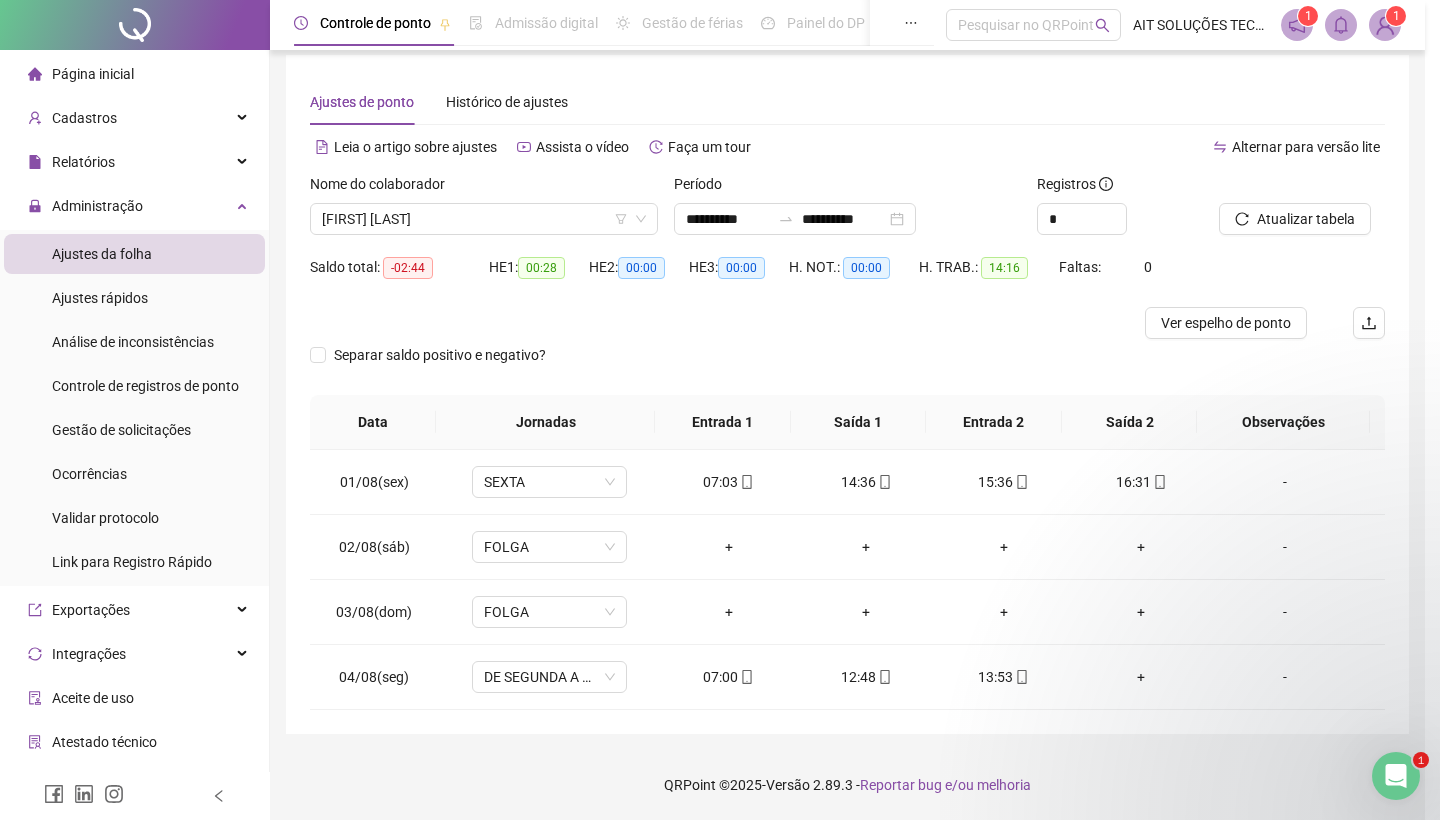 type on "**********" 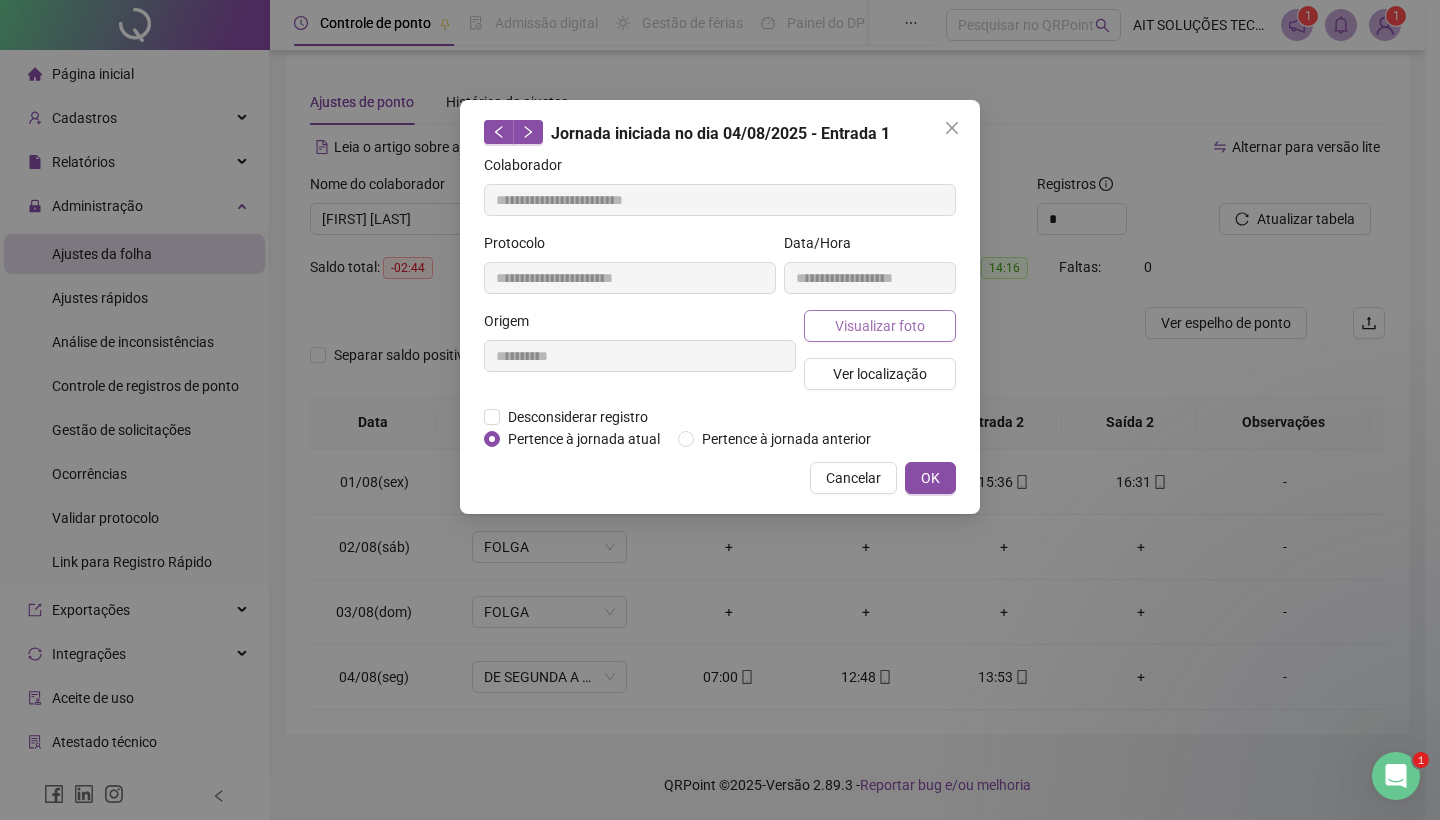 click on "Visualizar foto" at bounding box center (880, 326) 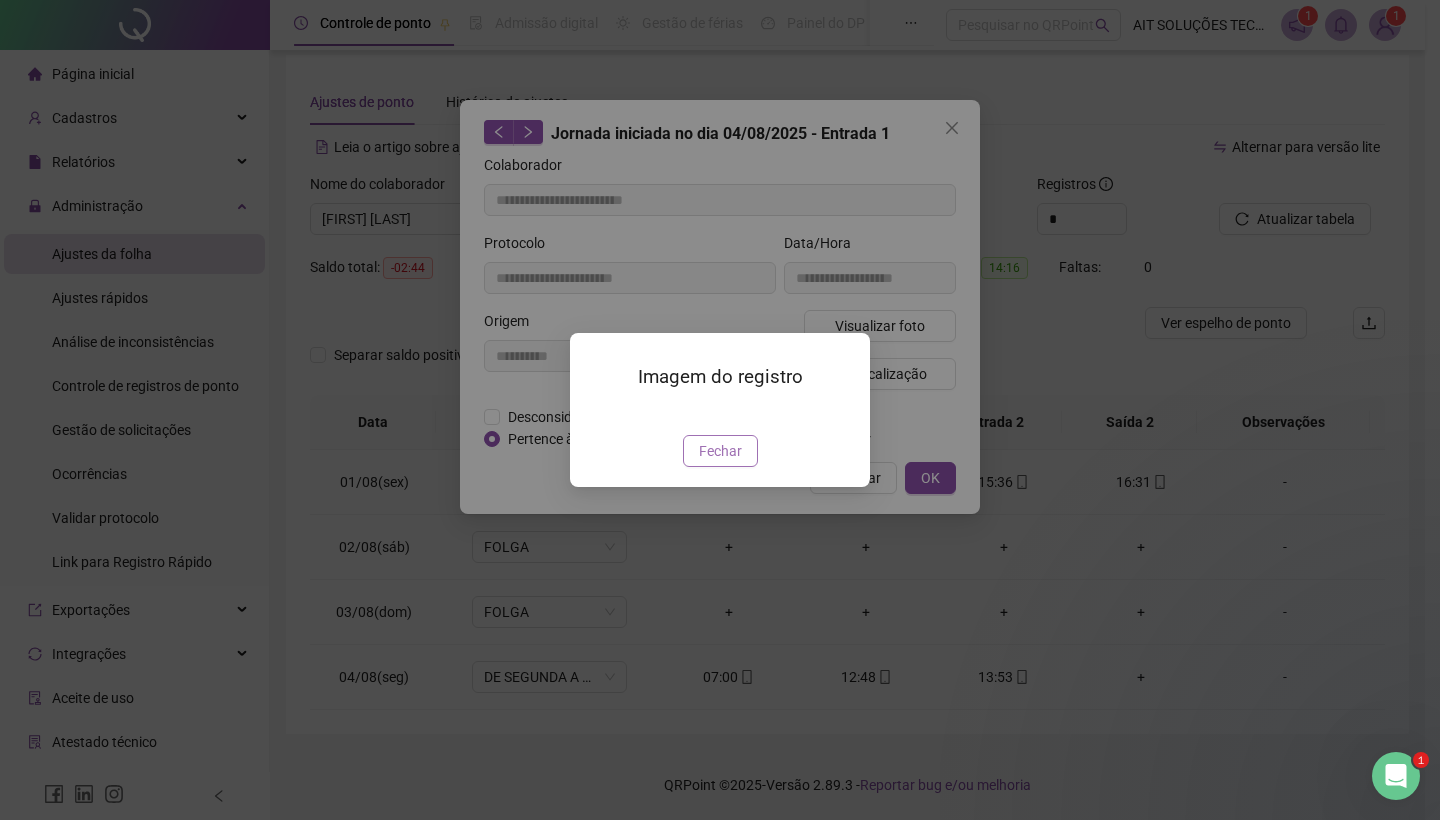click on "Fechar" at bounding box center [720, 451] 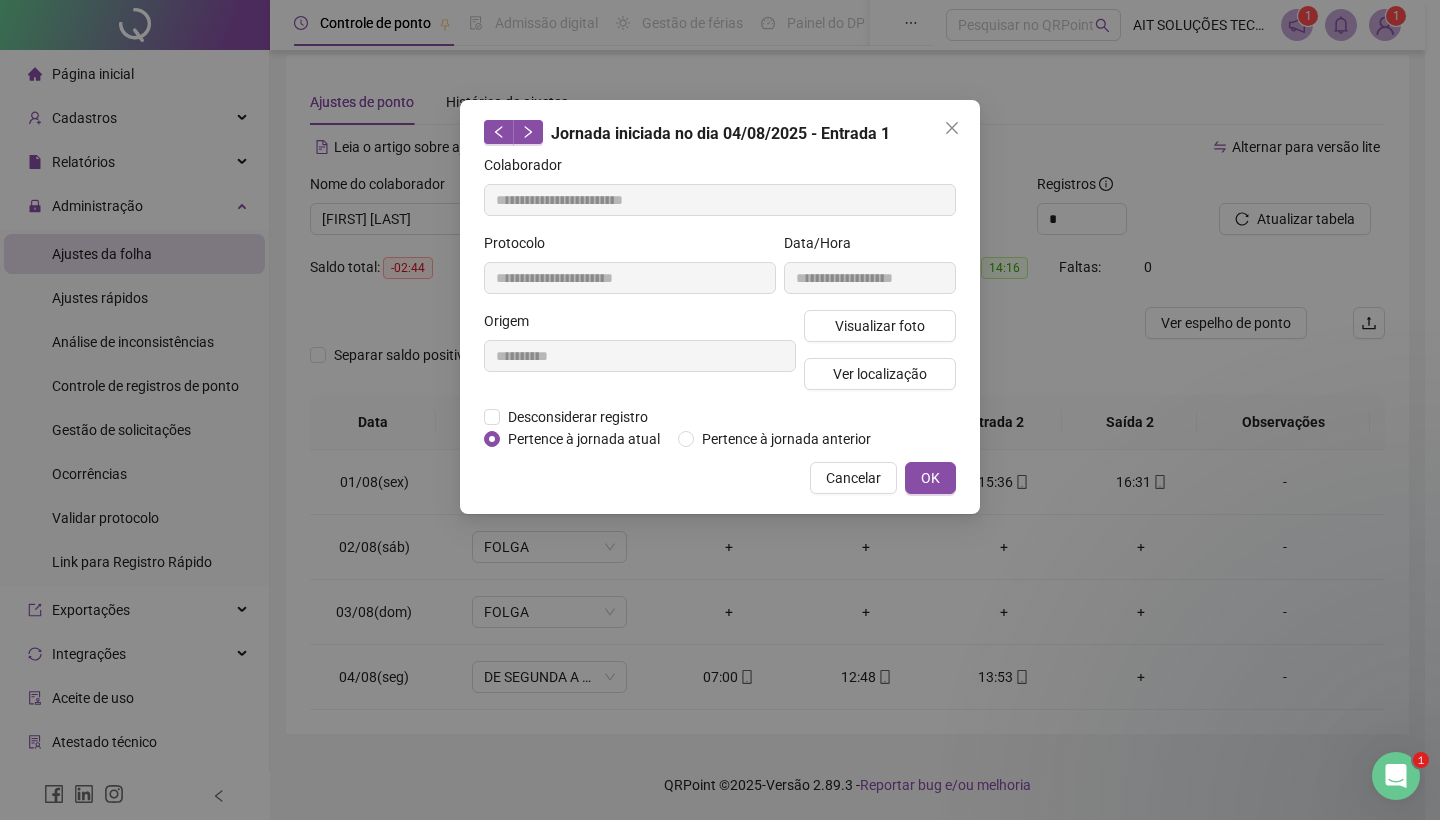 click on "**********" at bounding box center (720, 410) 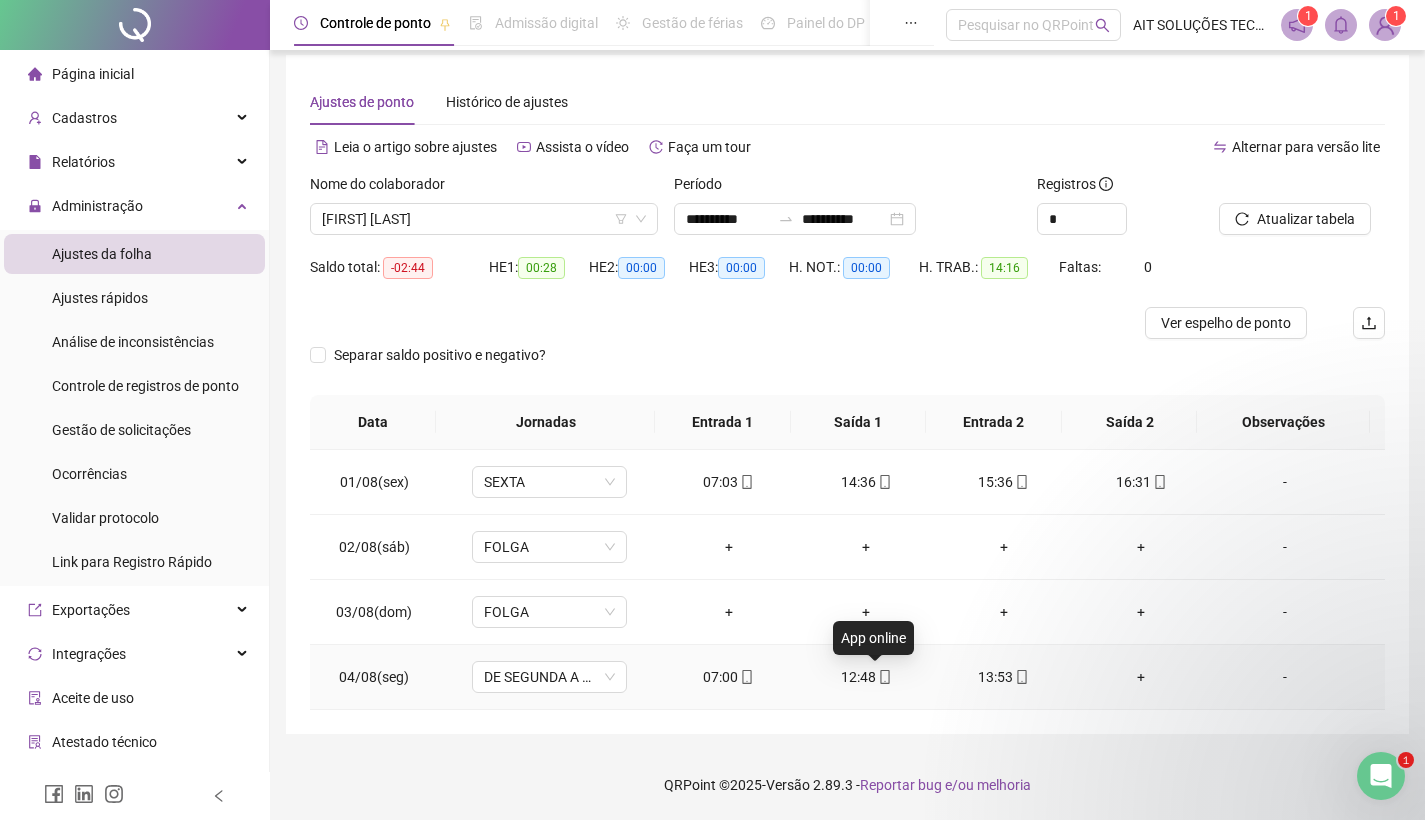 click at bounding box center [884, 677] 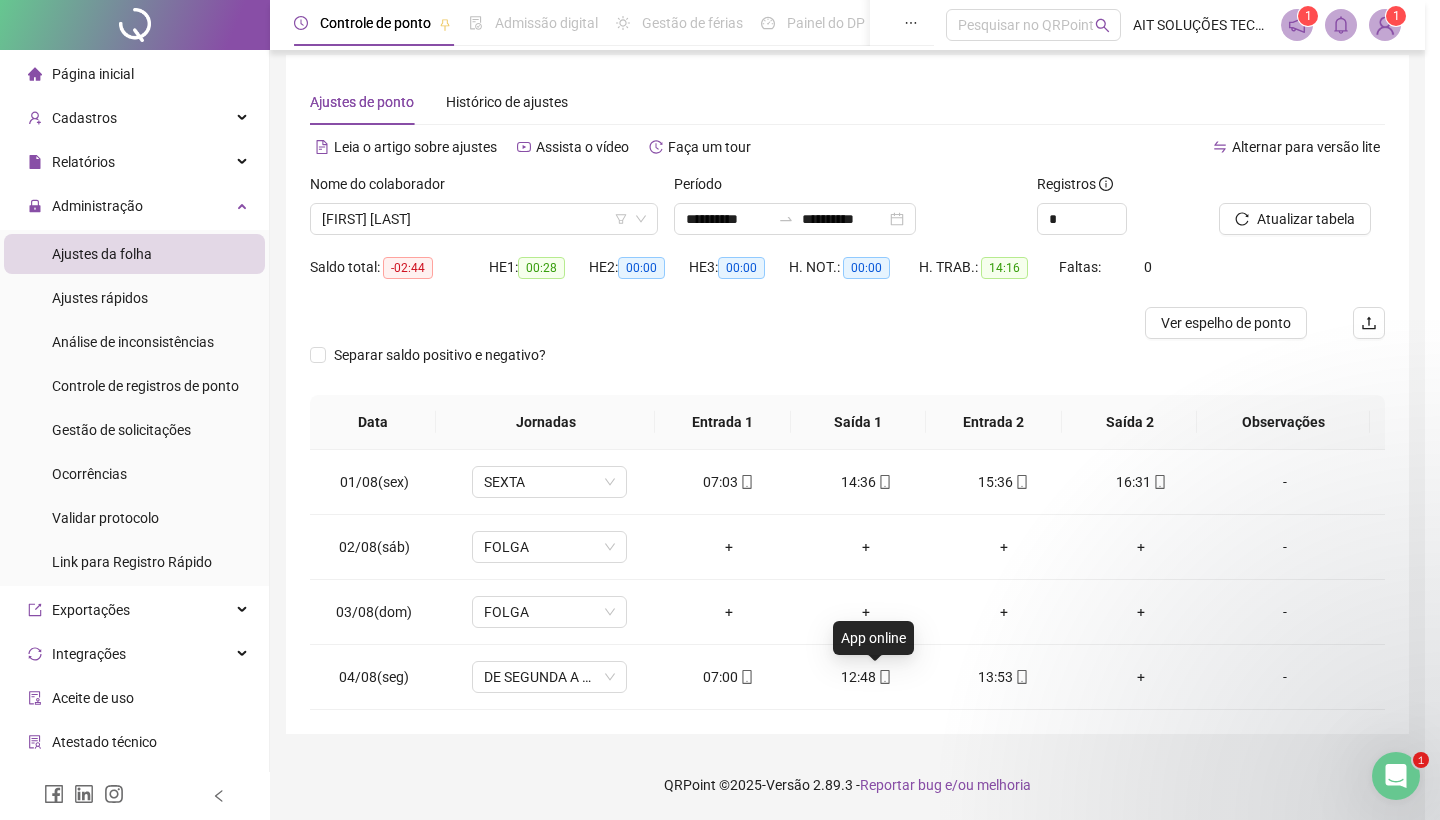 type on "**********" 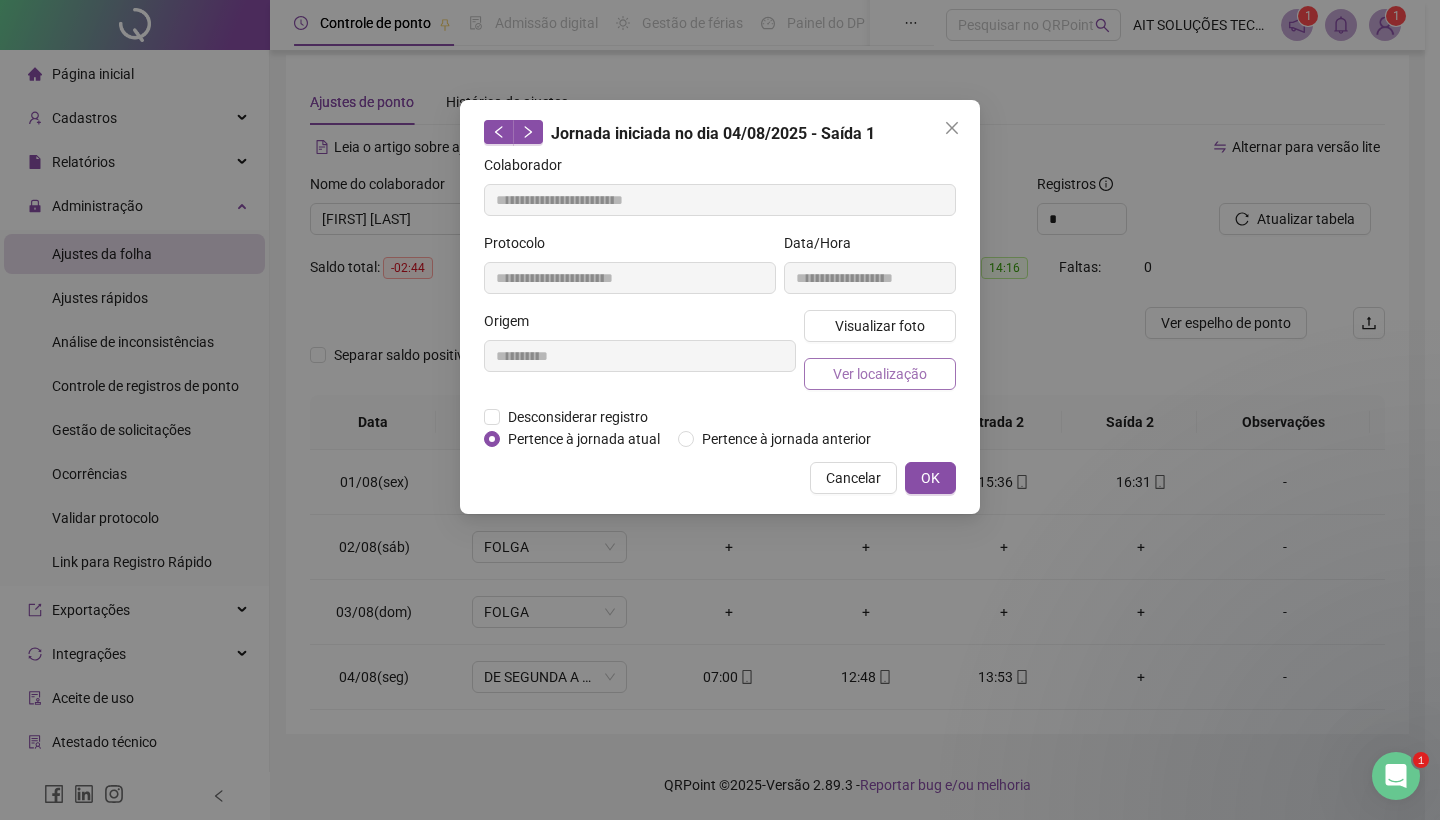 click on "Ver localização" at bounding box center [880, 374] 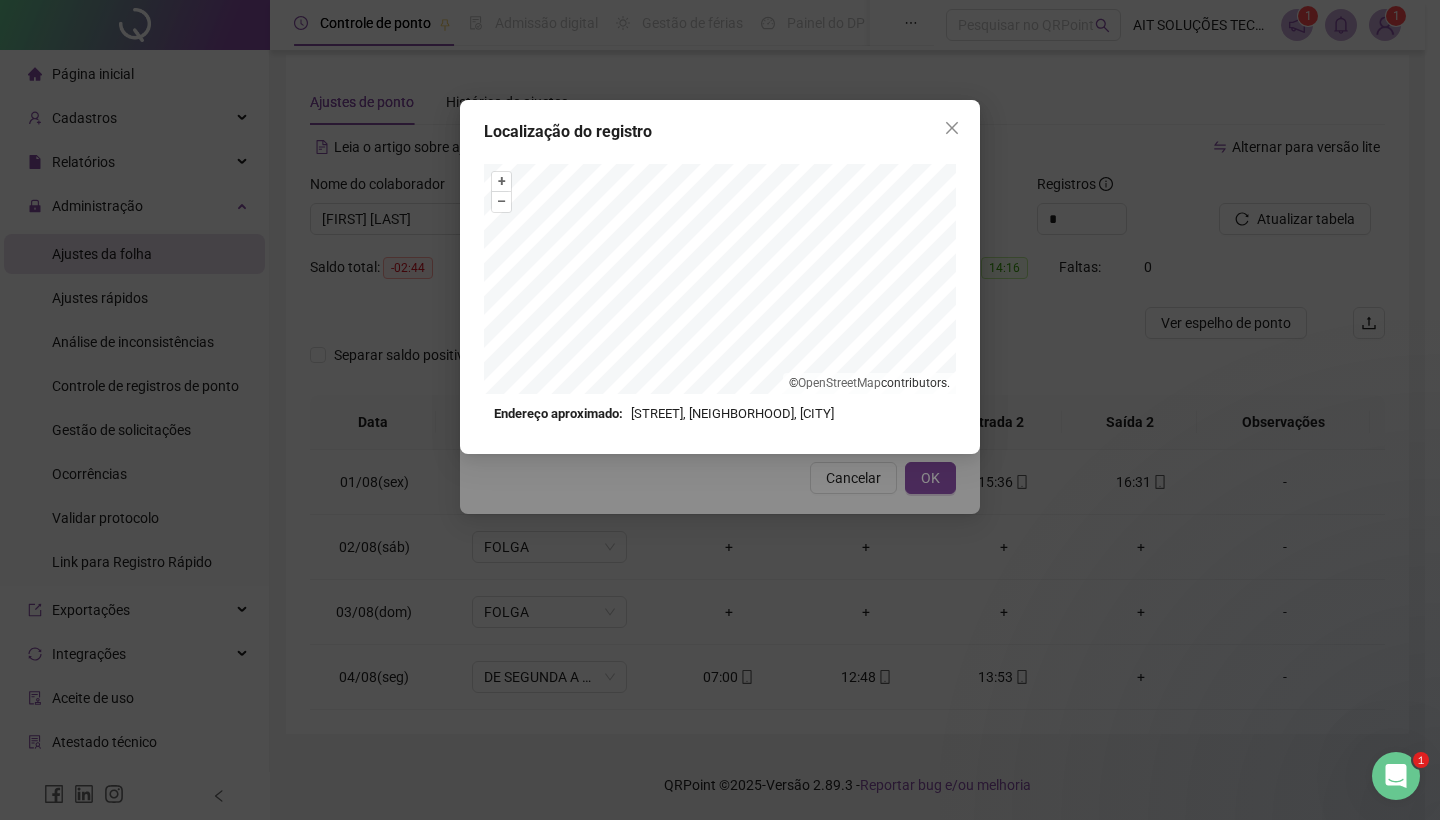 click on "Localização do registro + – ⇧ › © OpenStreetMap contributors. Endereço aproximado: [STREET], [NEIGHBORHOOD], [CITY] *OBS Os registros de ponto executados através da web utilizam uma tecnologia menos precisa para obter a geolocalização do colaborador, o que poderá resultar em localizações distintas." at bounding box center (720, 410) 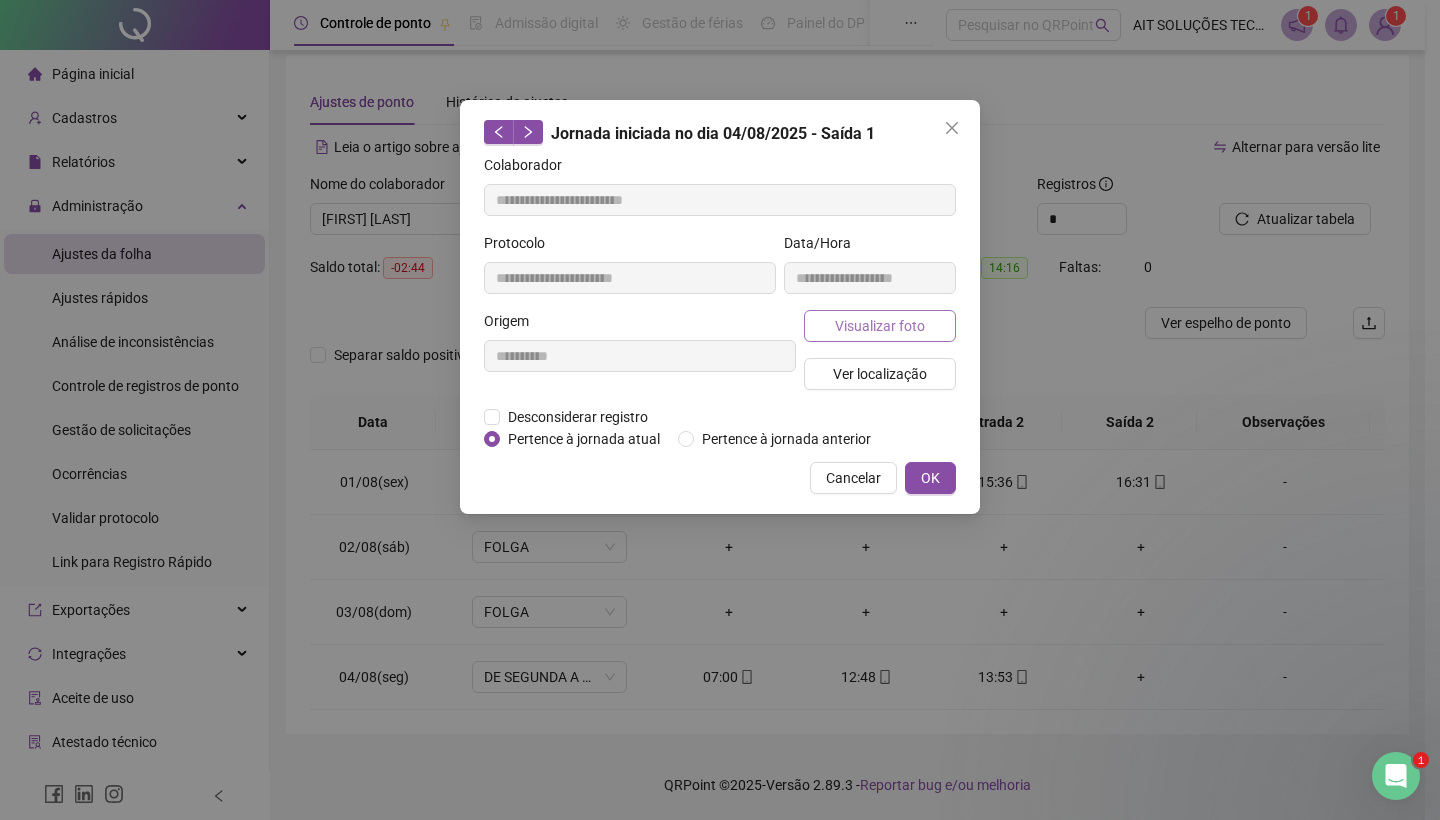 click on "Visualizar foto" at bounding box center (880, 326) 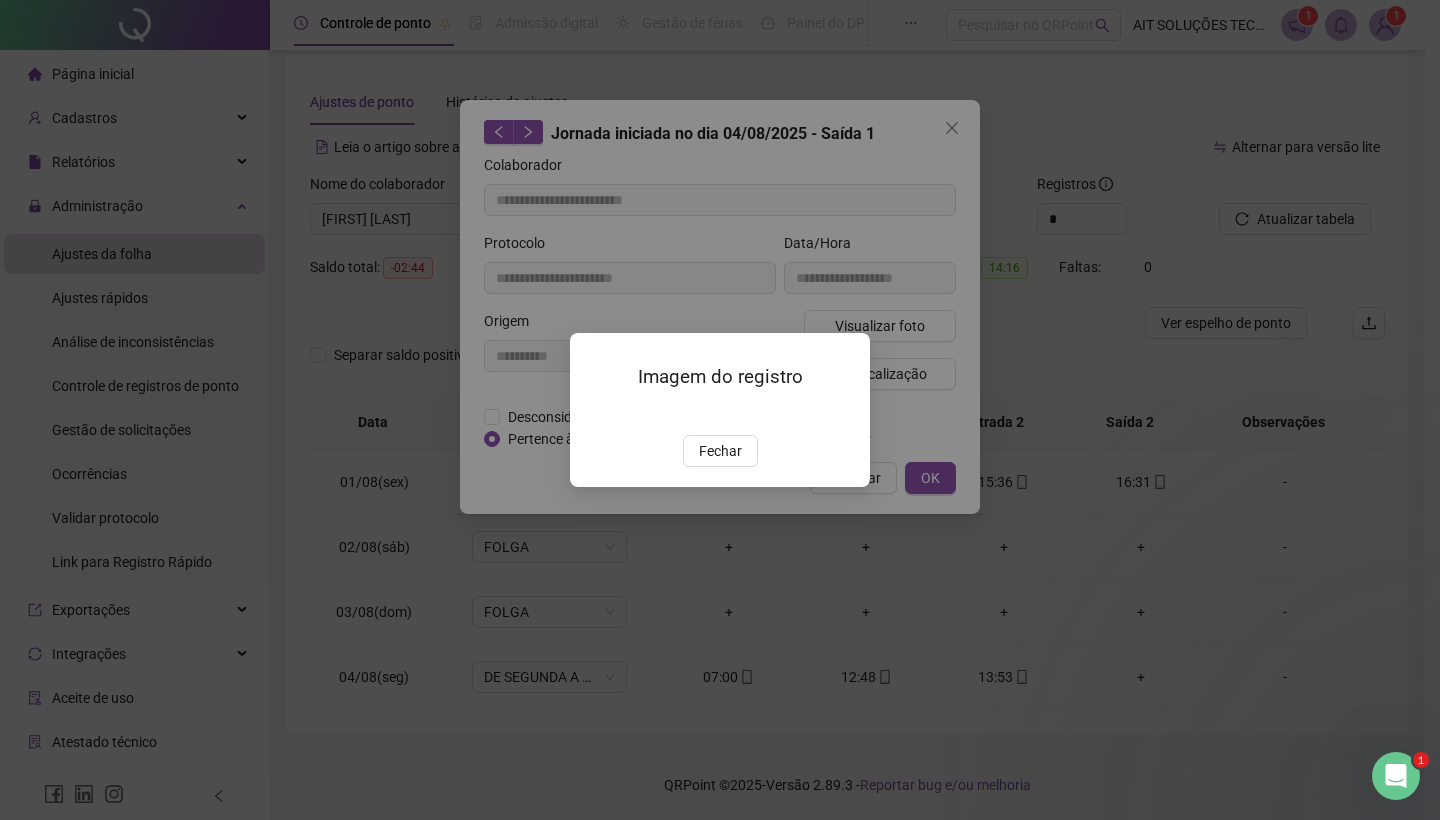 click on "Imagem do registro Fechar" at bounding box center (720, 410) 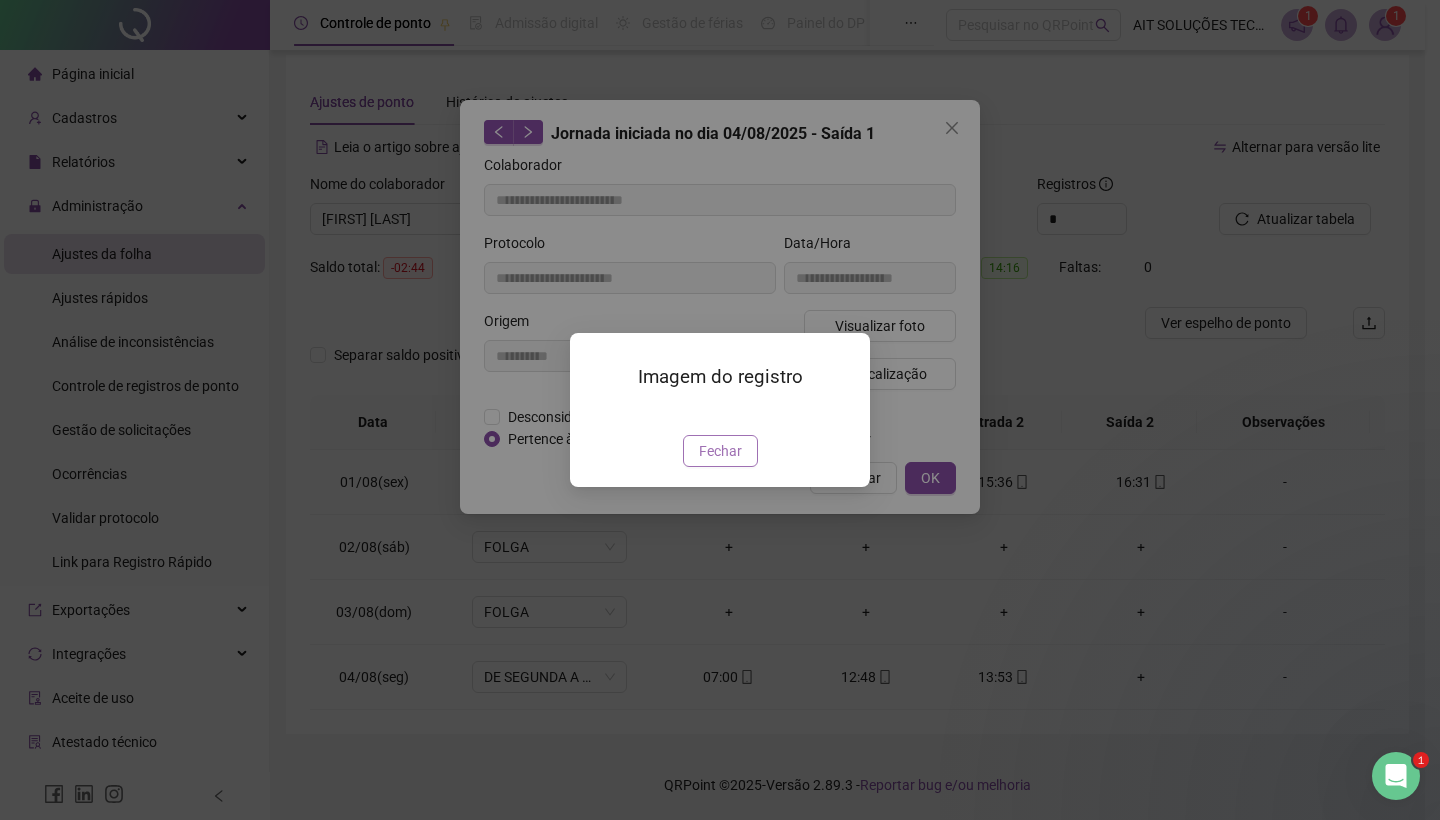 click on "Fechar" at bounding box center [720, 451] 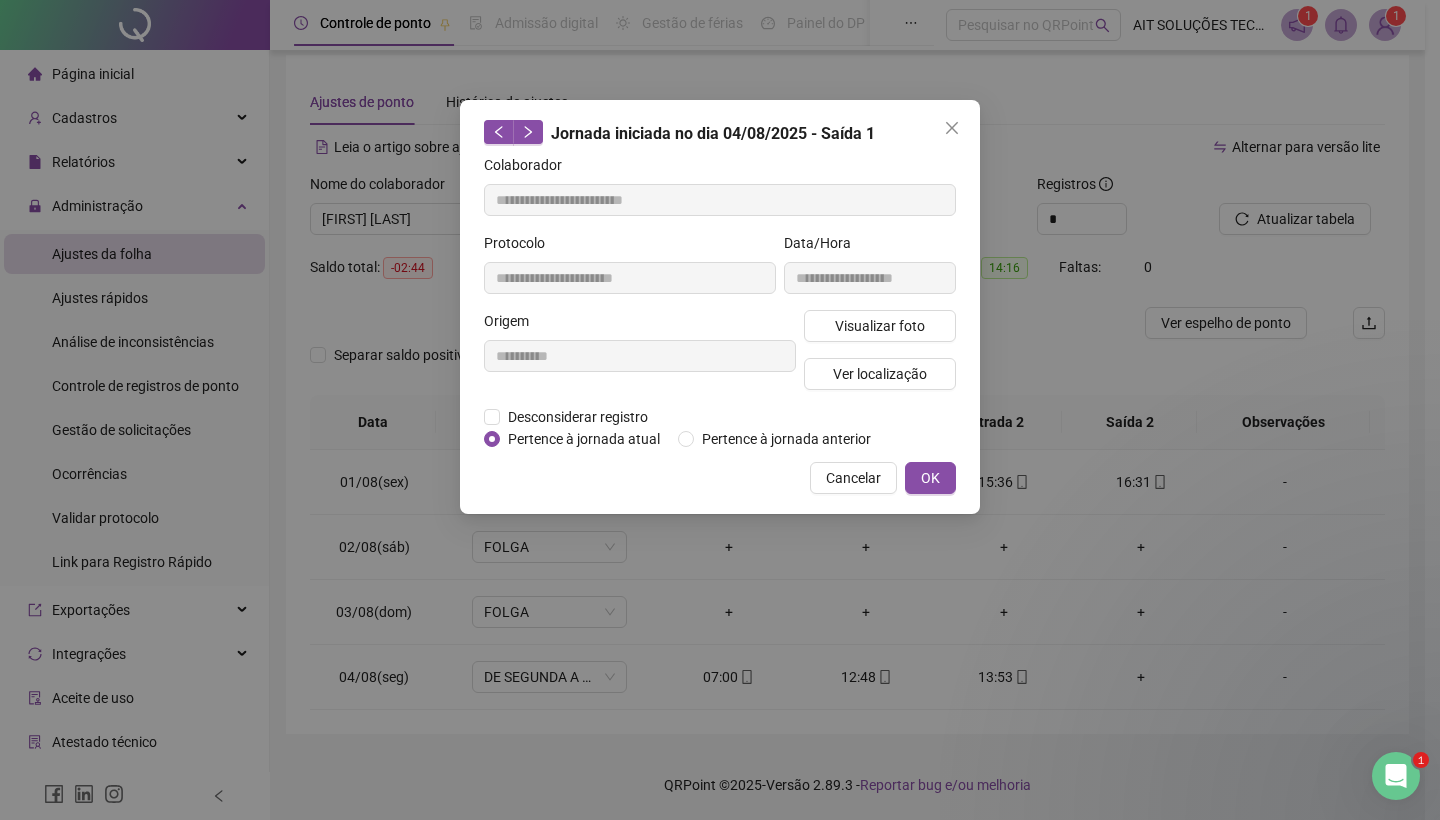 drag, startPoint x: 950, startPoint y: 593, endPoint x: 987, endPoint y: 604, distance: 38.600517 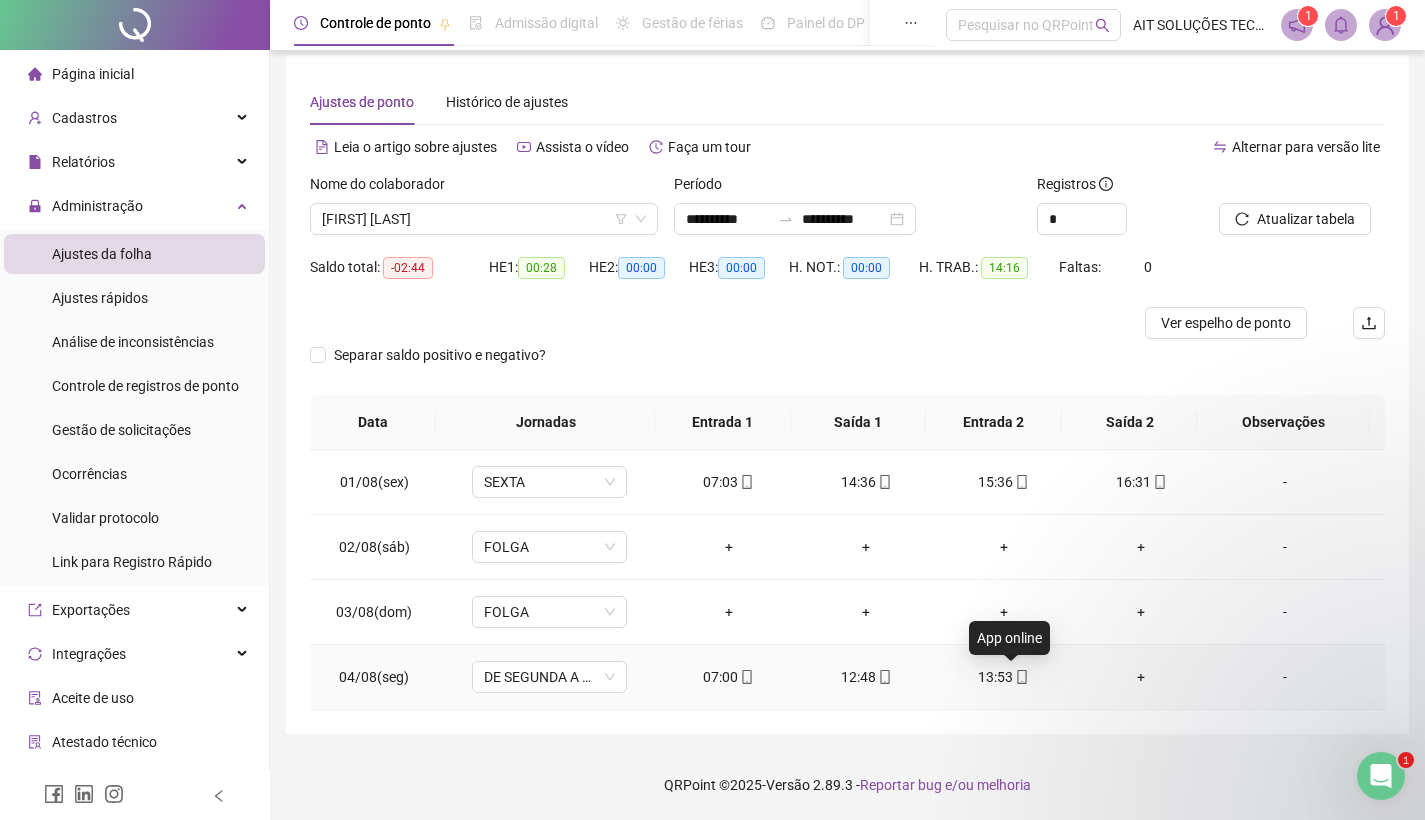 click 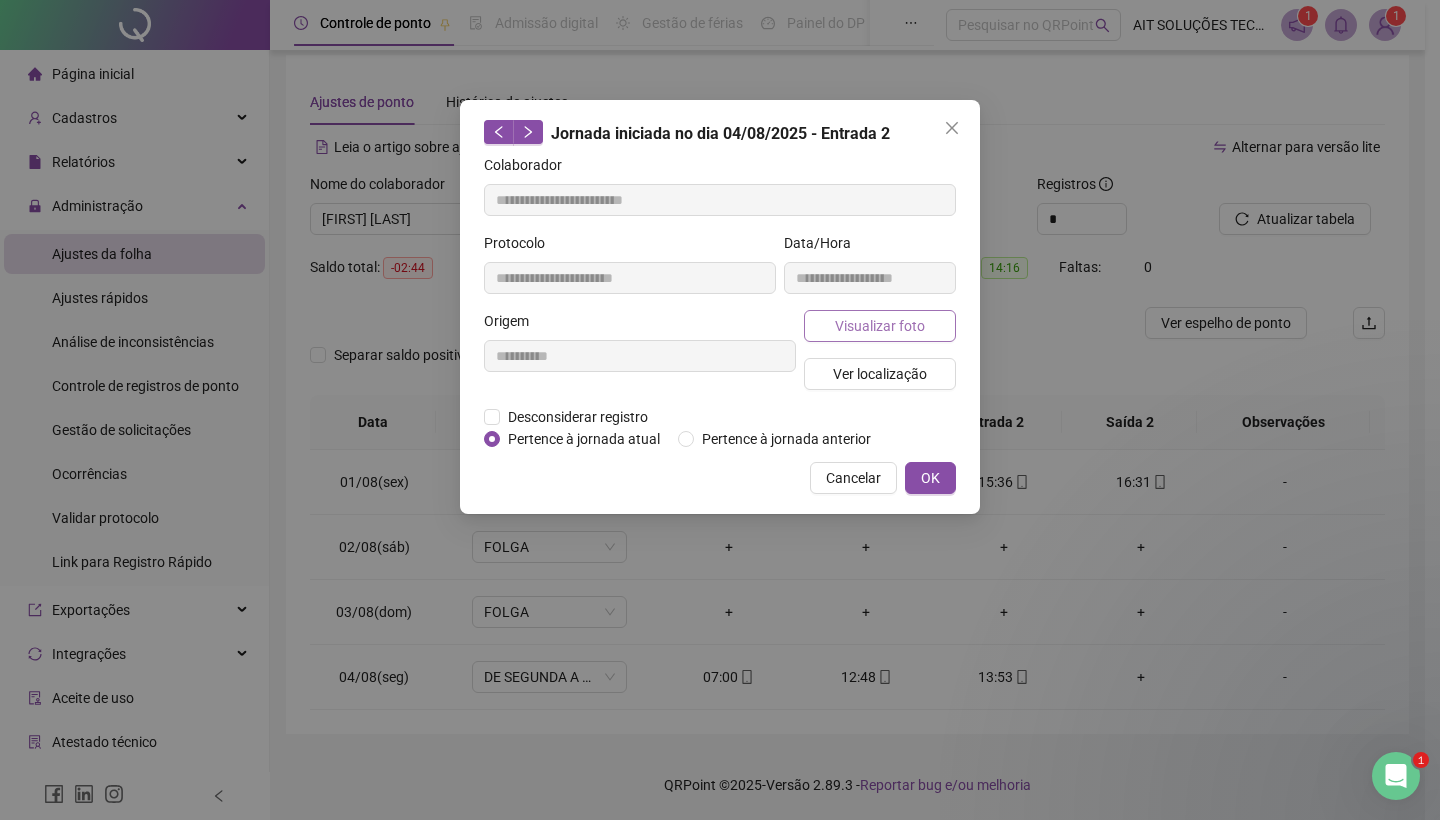 click on "Visualizar foto" at bounding box center (880, 326) 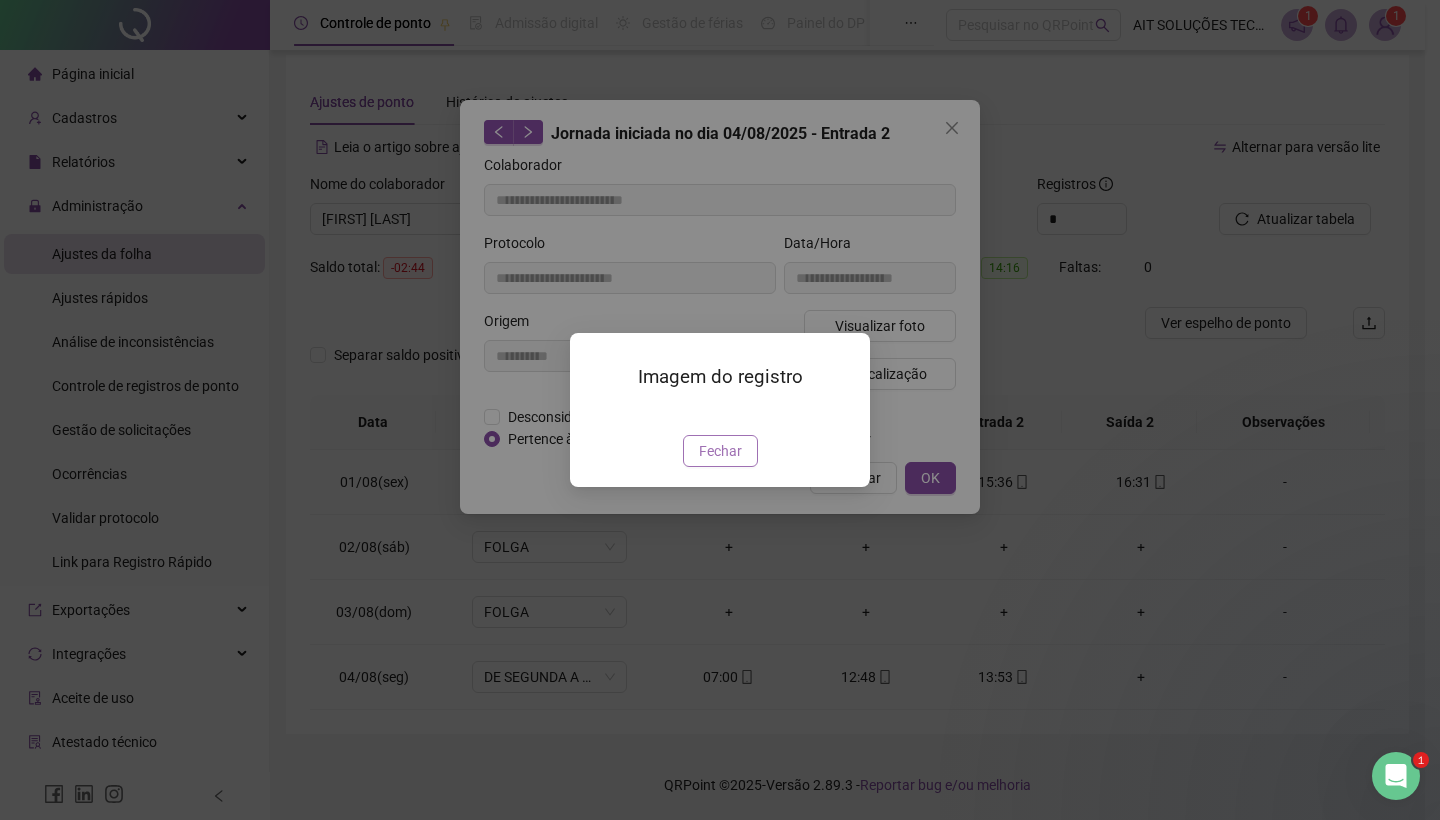 click on "Fechar" at bounding box center [720, 451] 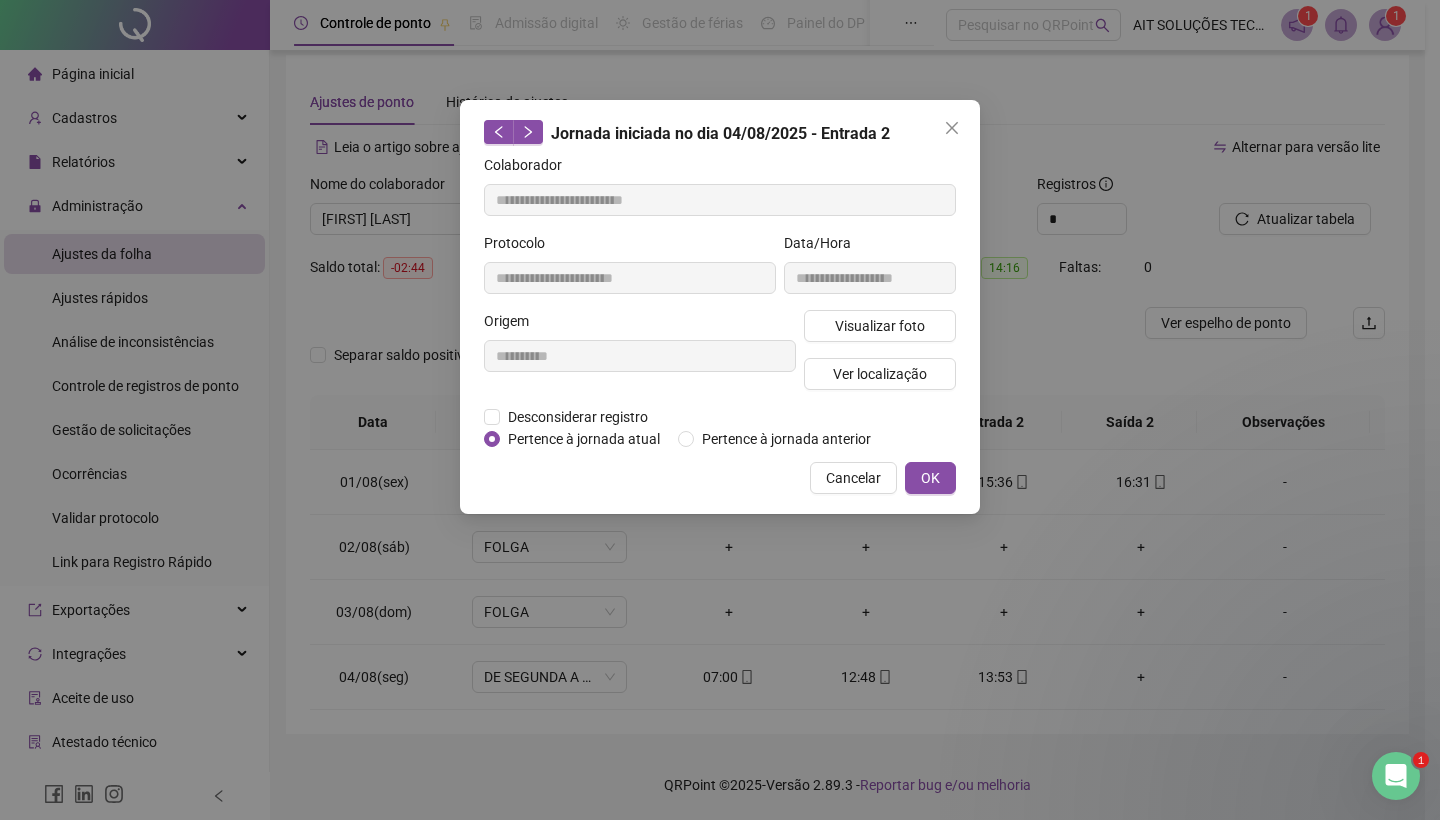 click 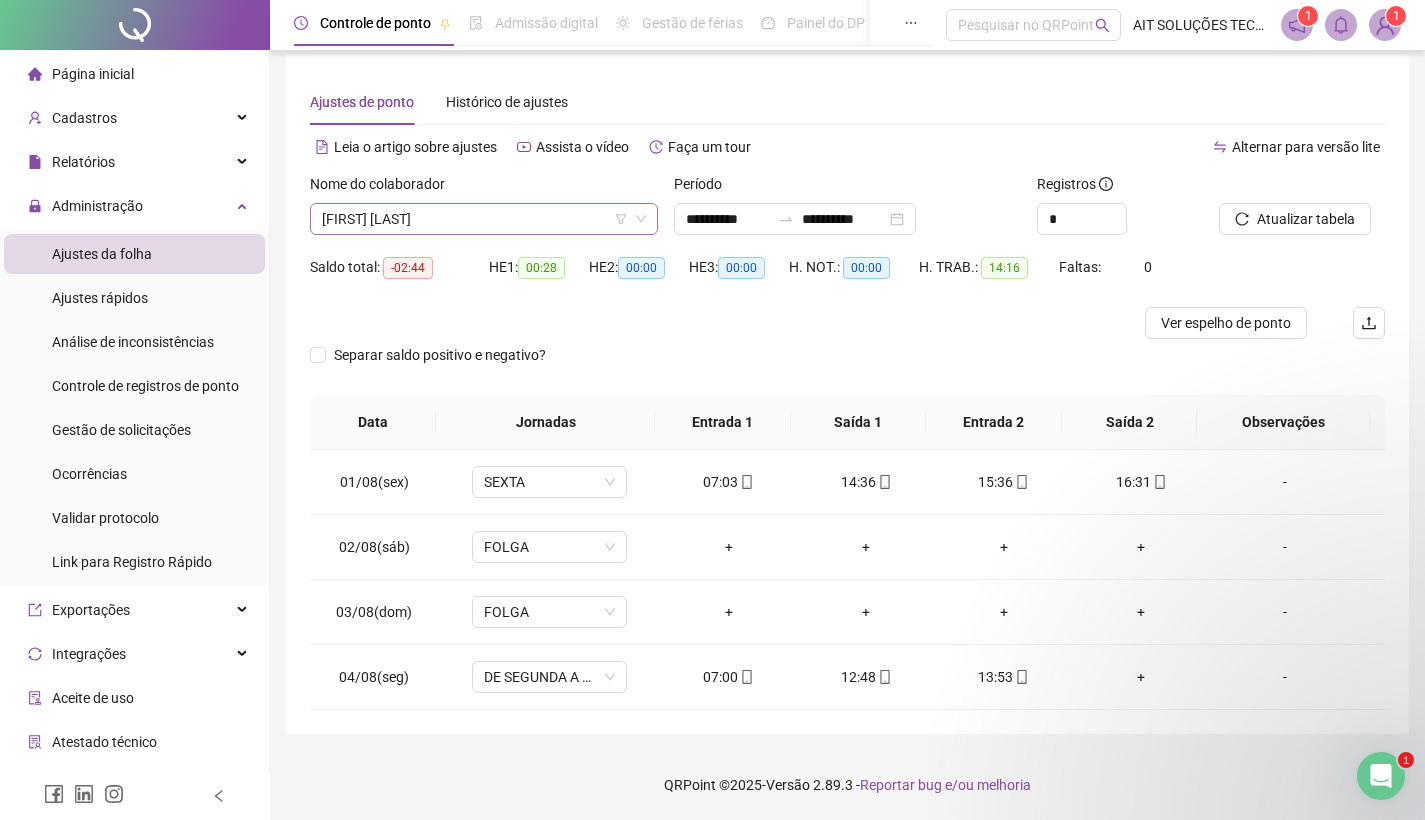 click on "[FIRST] [LAST]" at bounding box center [484, 219] 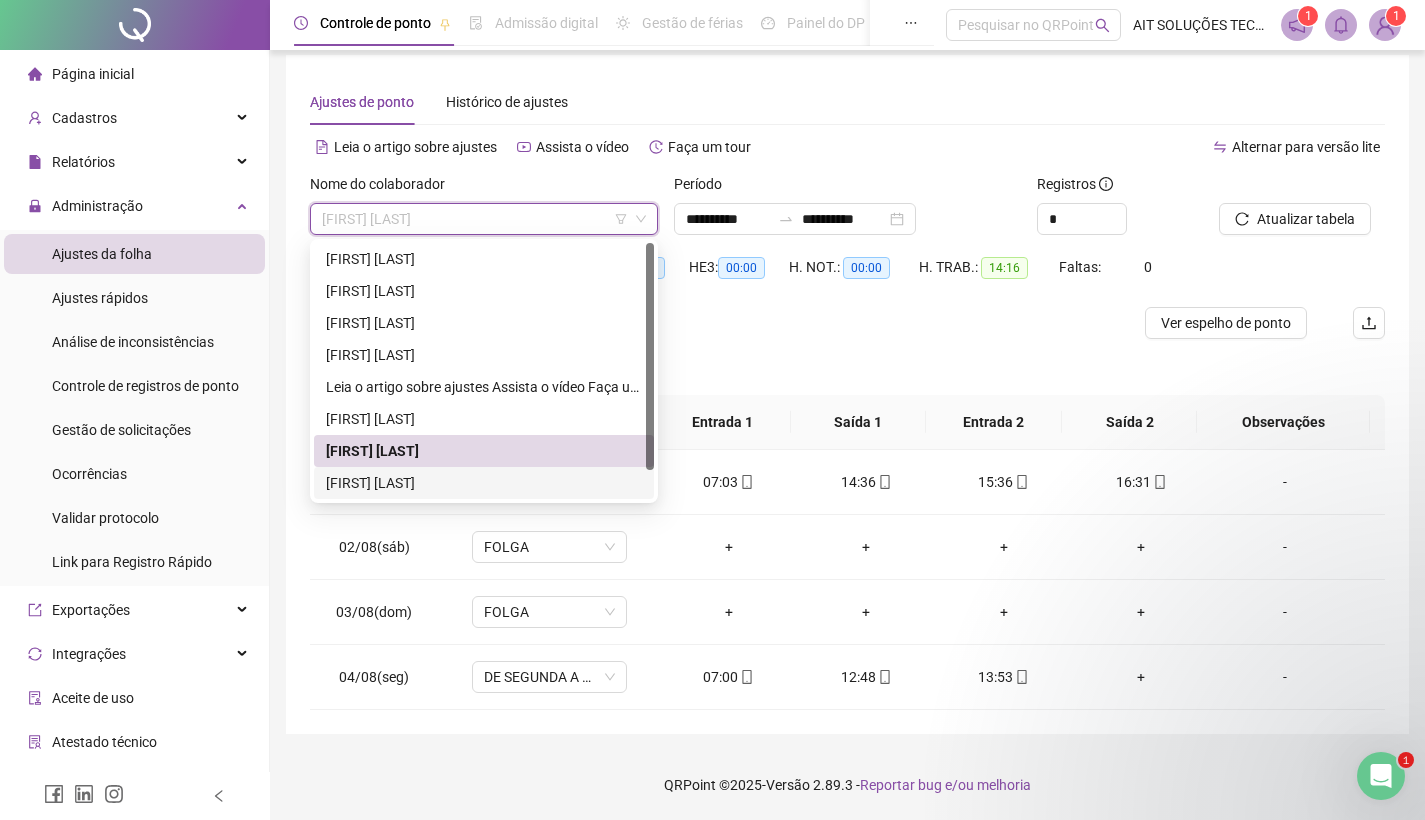 click on "[FIRST] [LAST]" at bounding box center (484, 483) 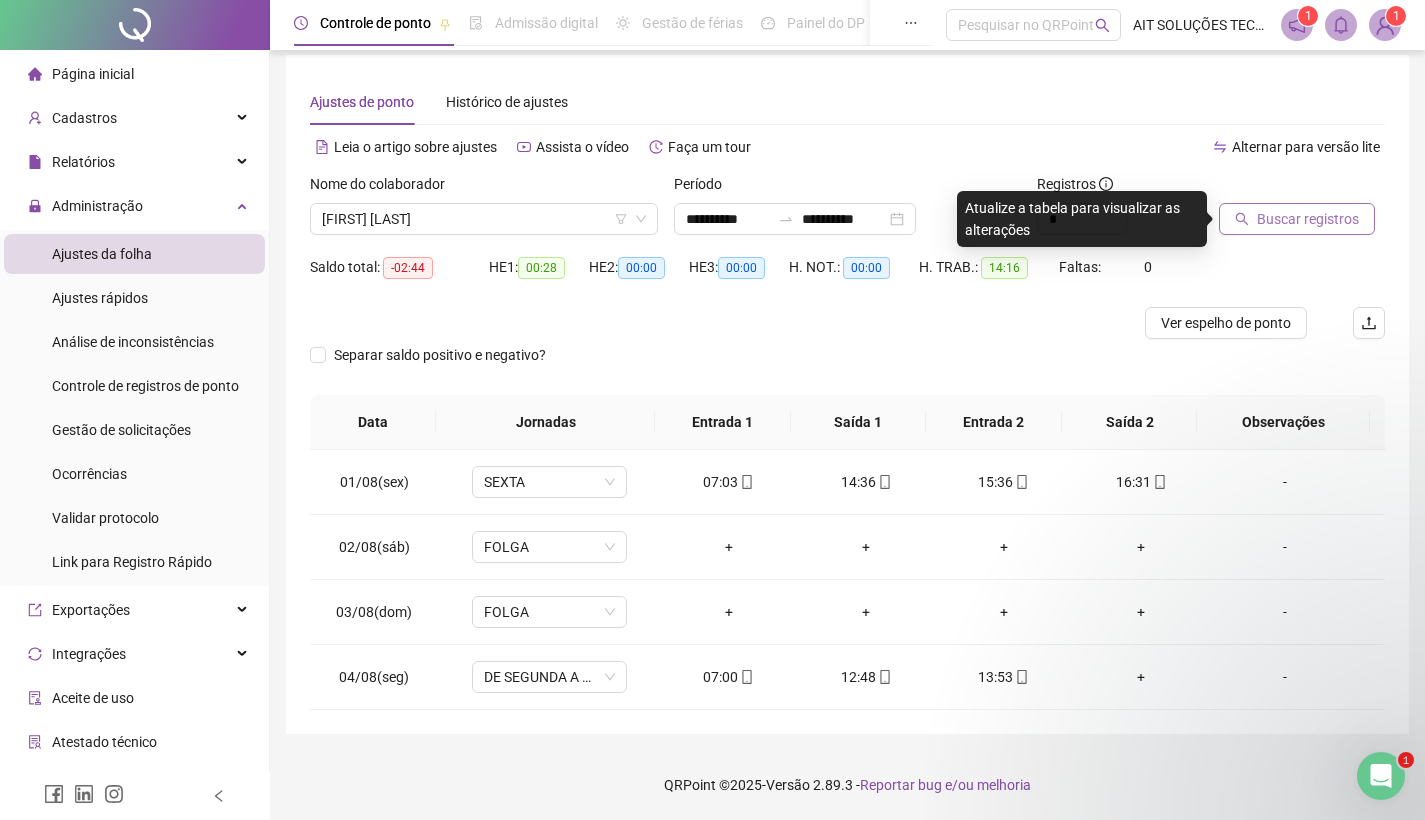 click on "Buscar registros" at bounding box center (1308, 219) 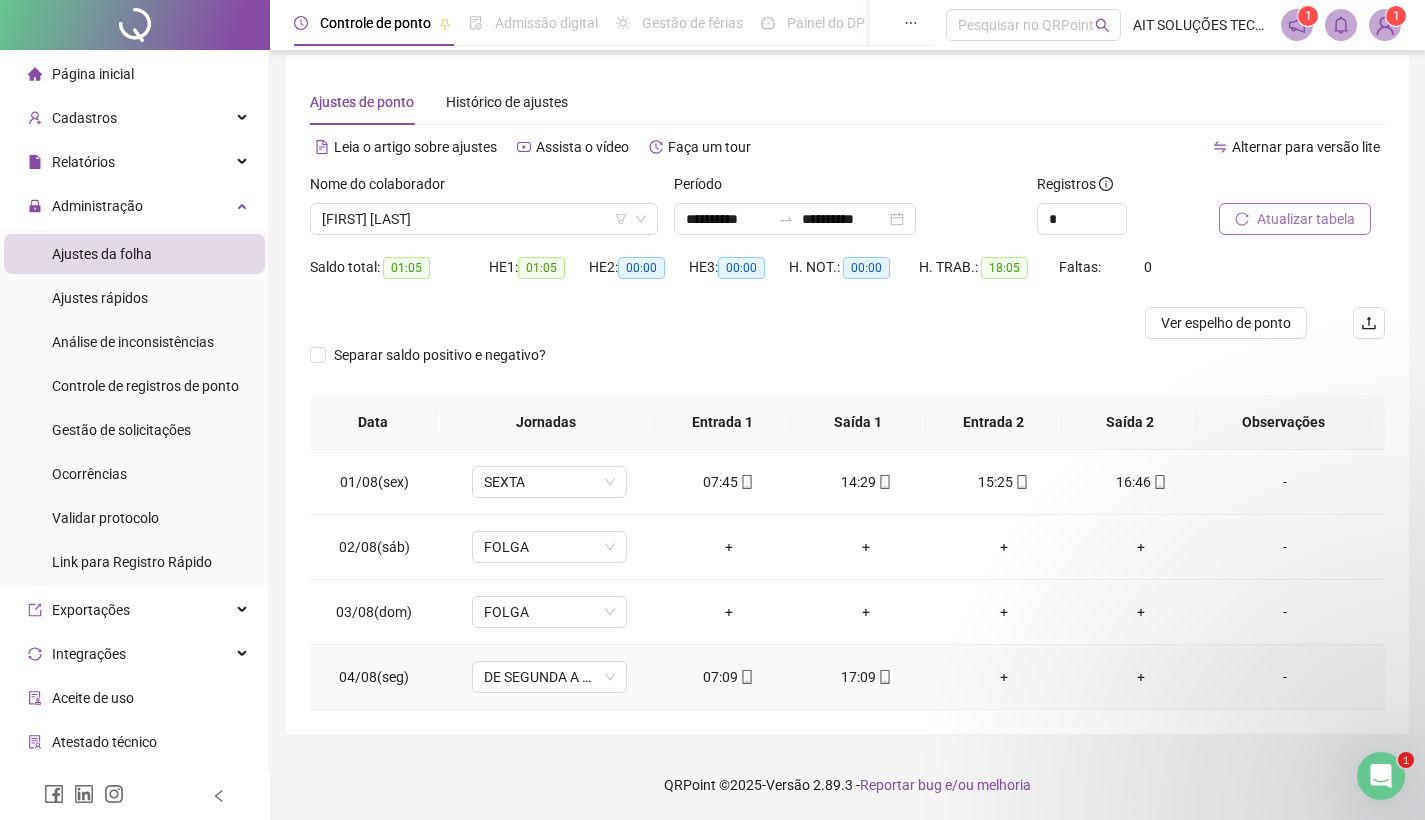 click at bounding box center [746, 677] 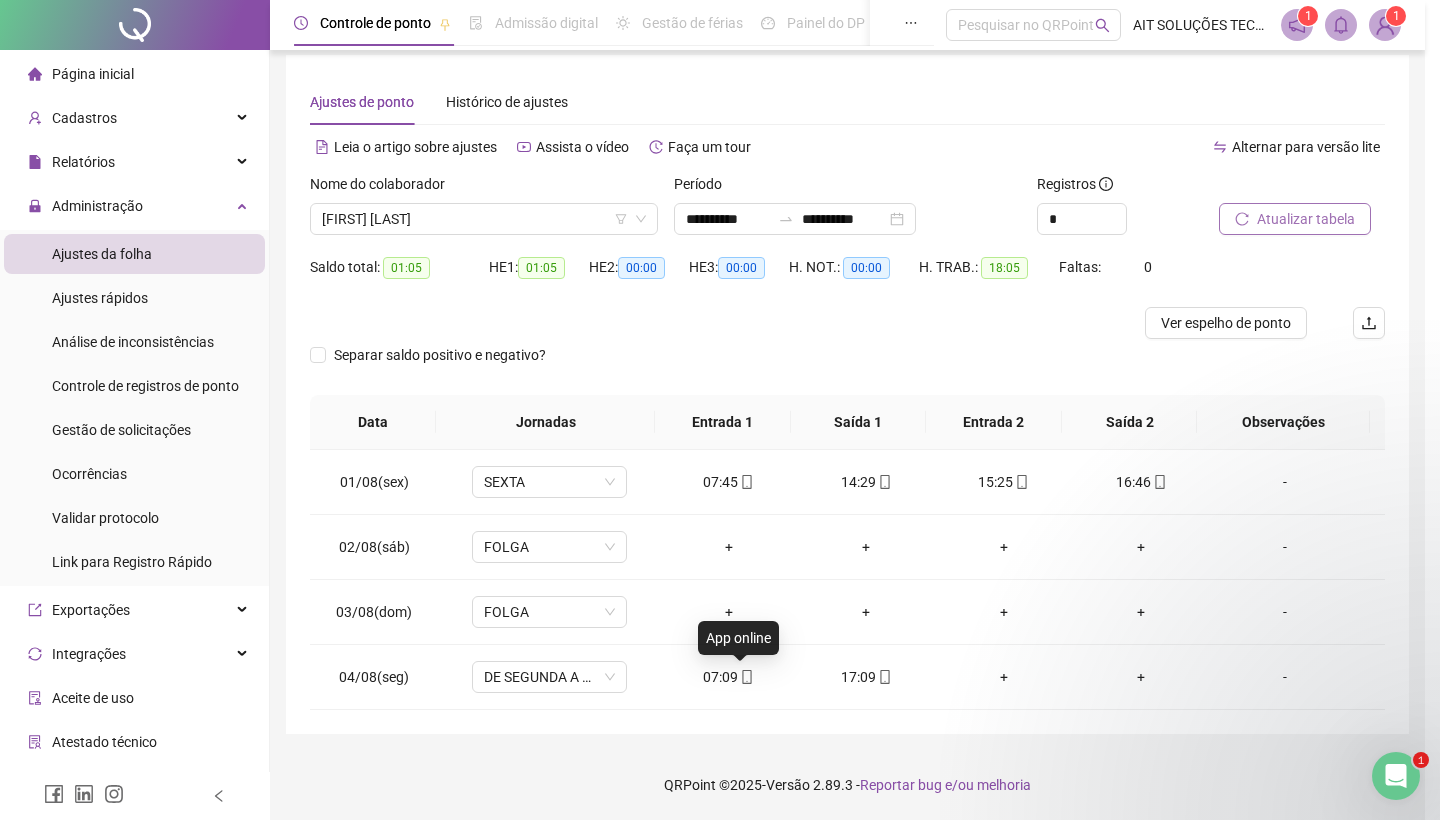 type on "**********" 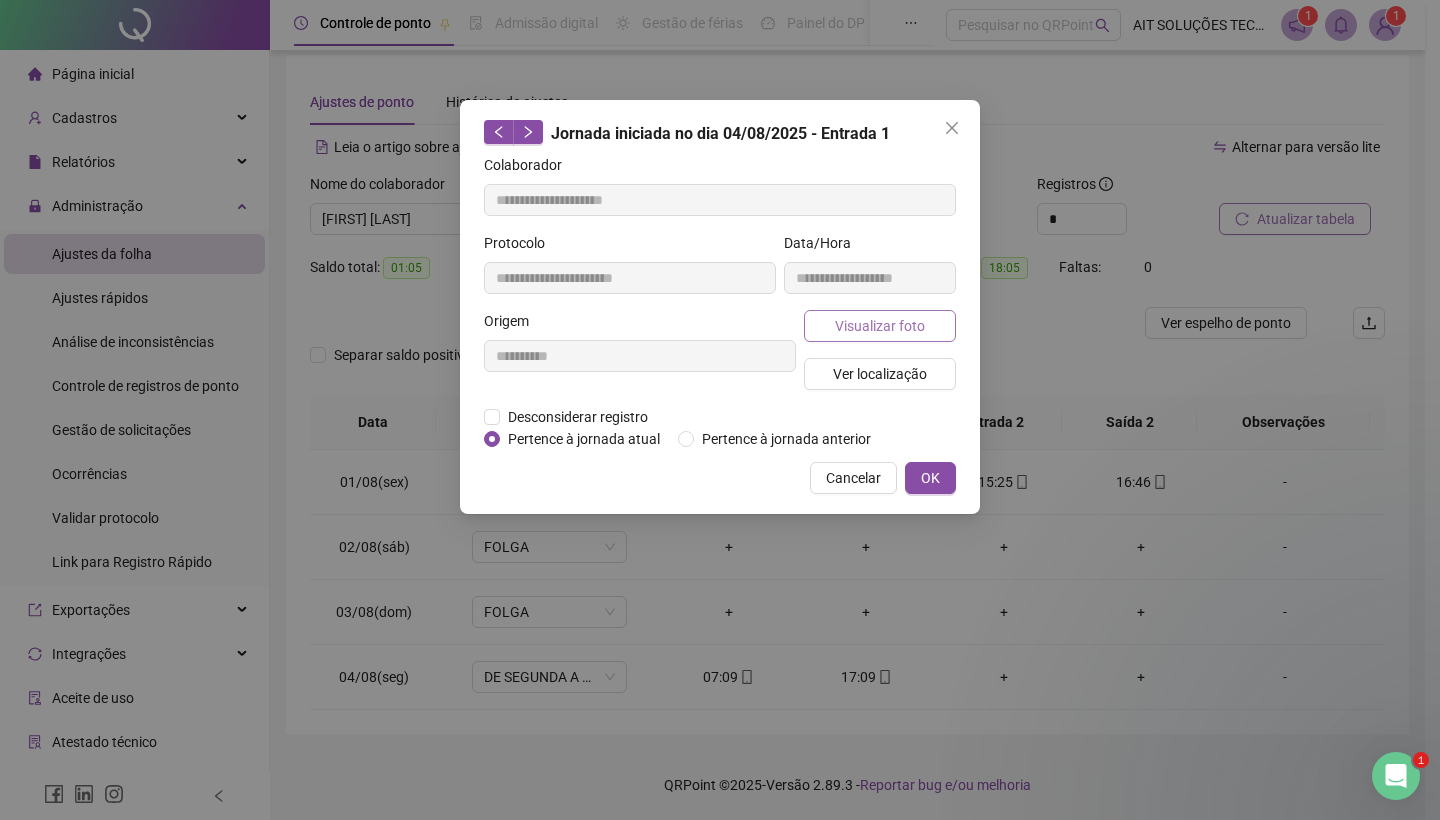 click on "Visualizar foto" at bounding box center (880, 326) 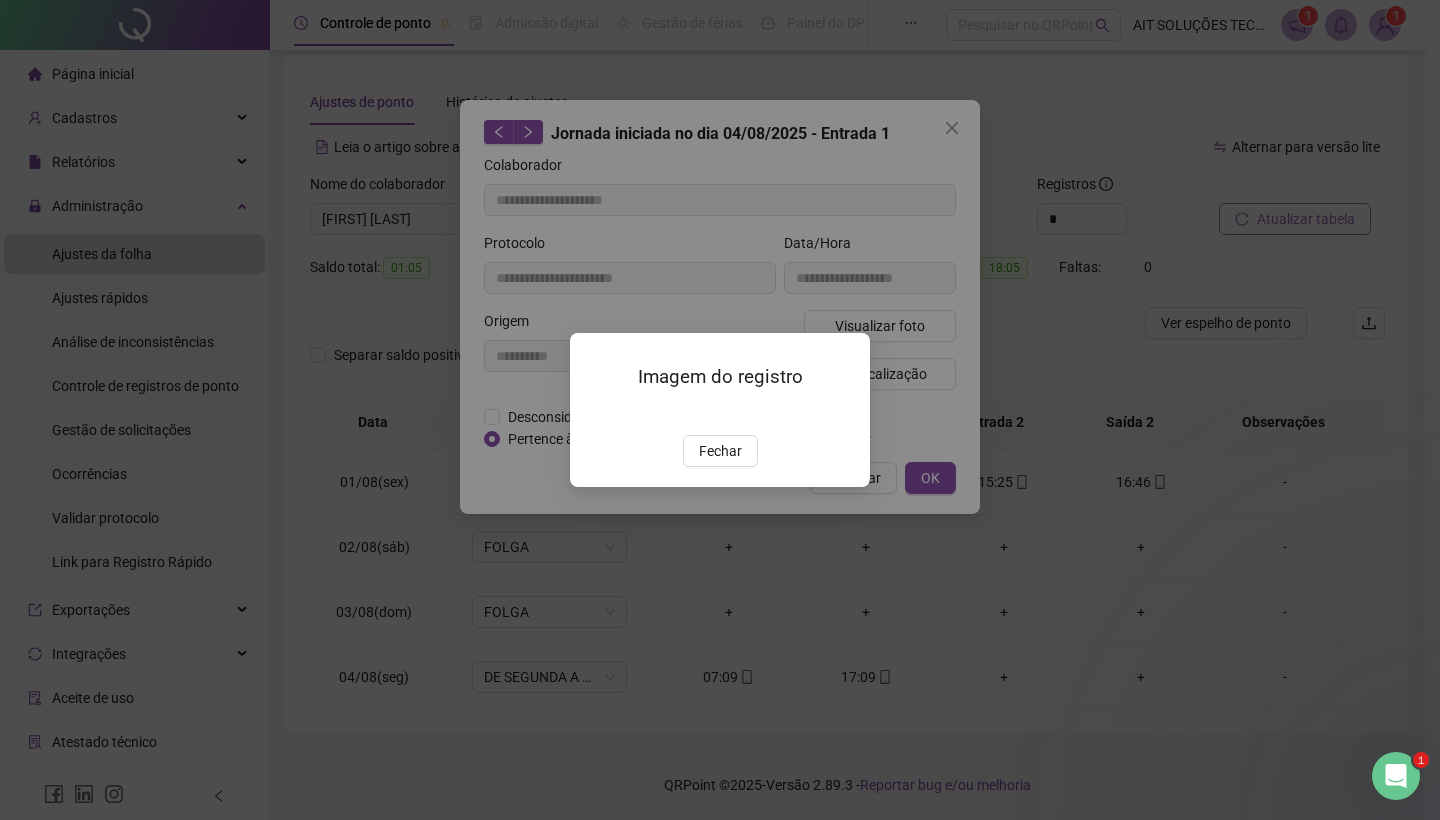 click on "Imagem do registro Fechar" at bounding box center (720, 409) 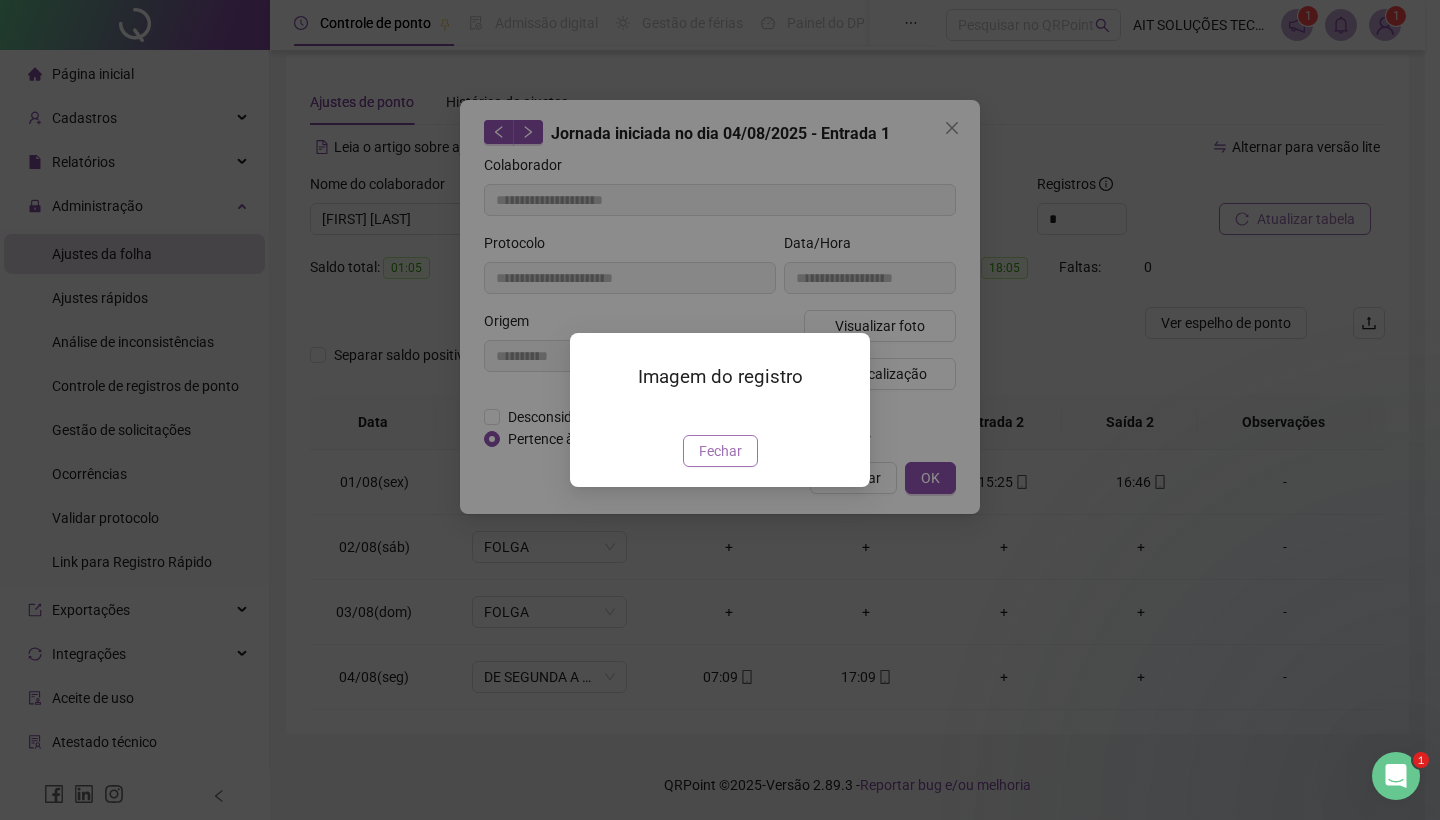 click on "Fechar" at bounding box center [720, 451] 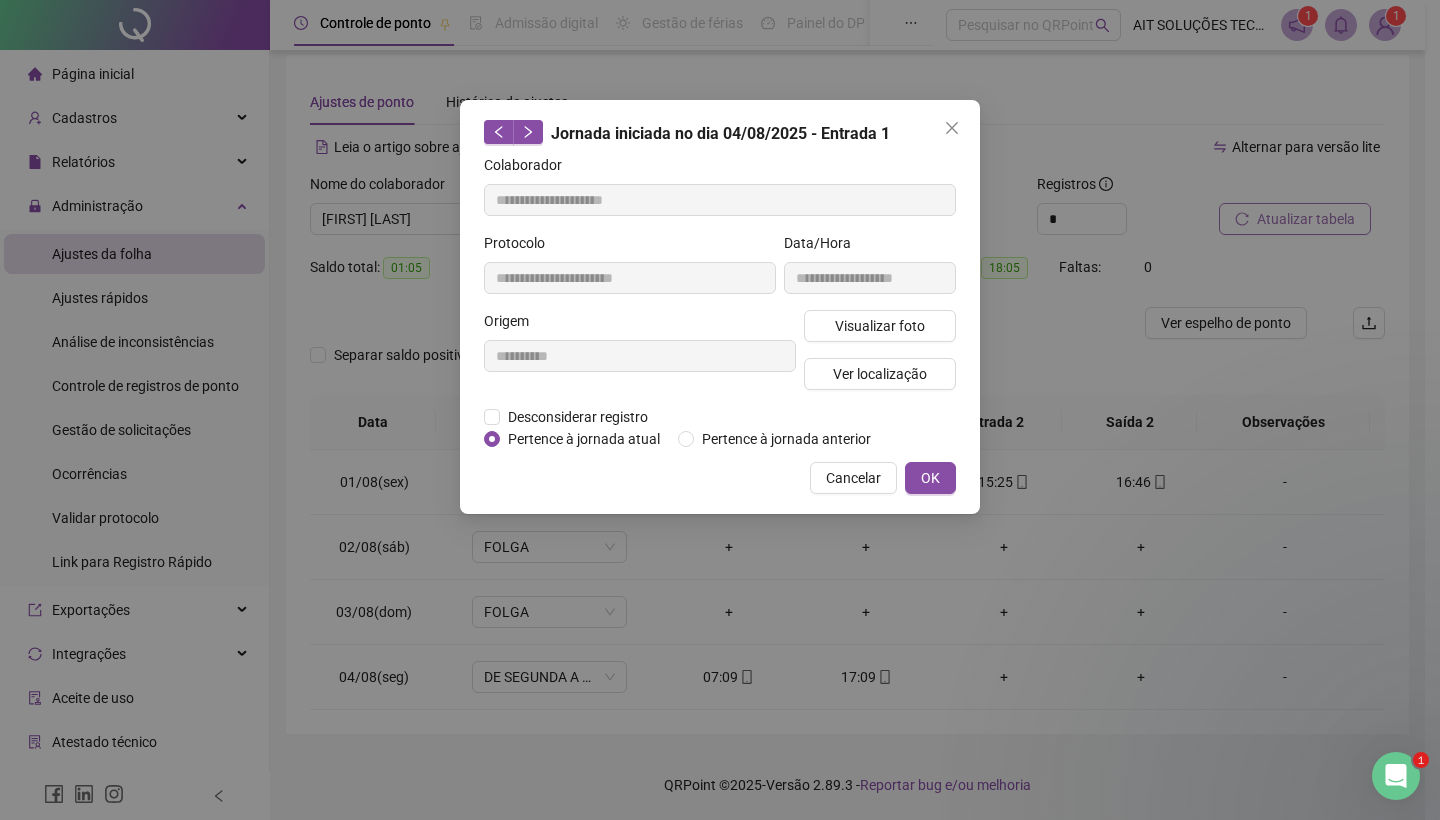 drag, startPoint x: 788, startPoint y: 606, endPoint x: 799, endPoint y: 616, distance: 14.866069 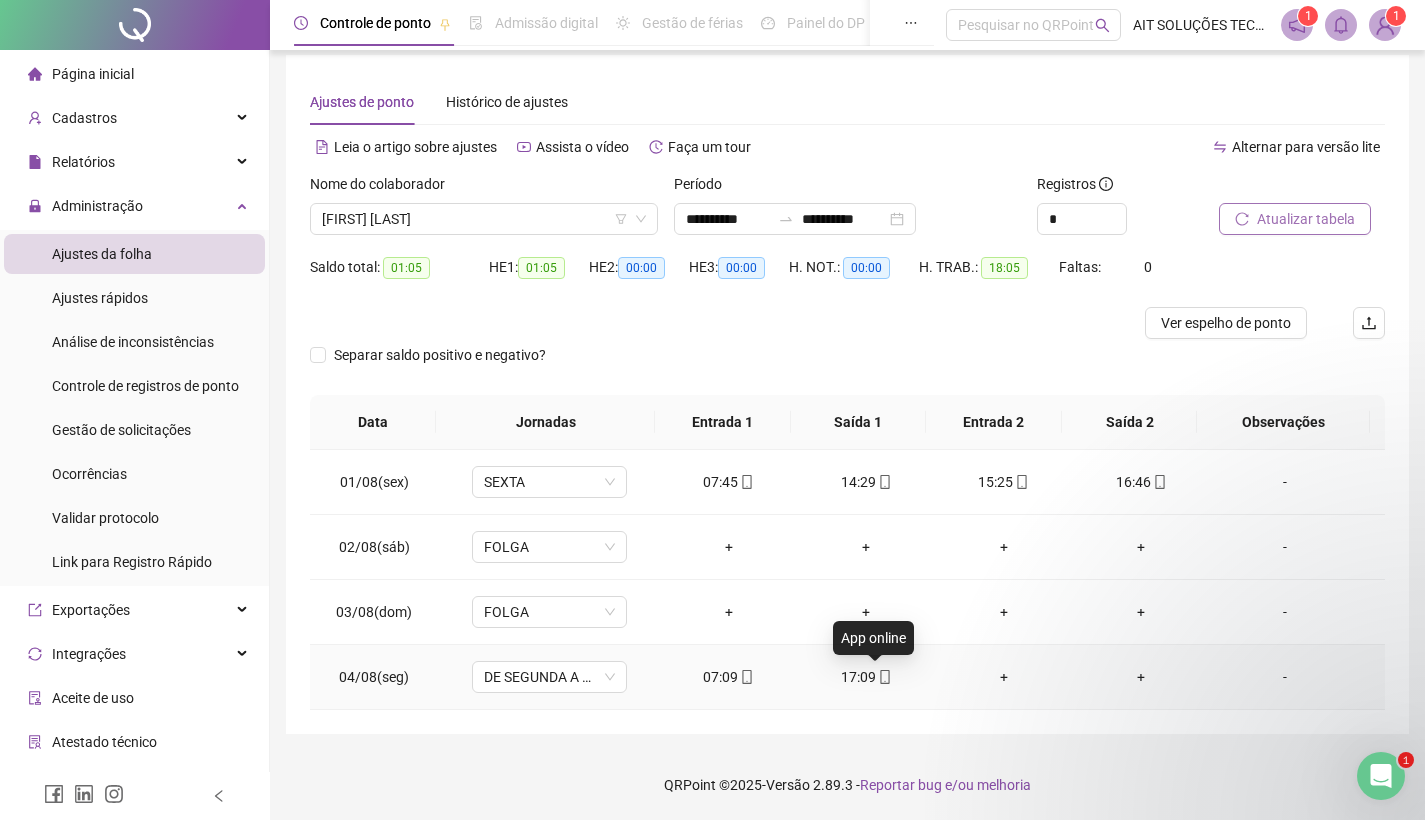 click 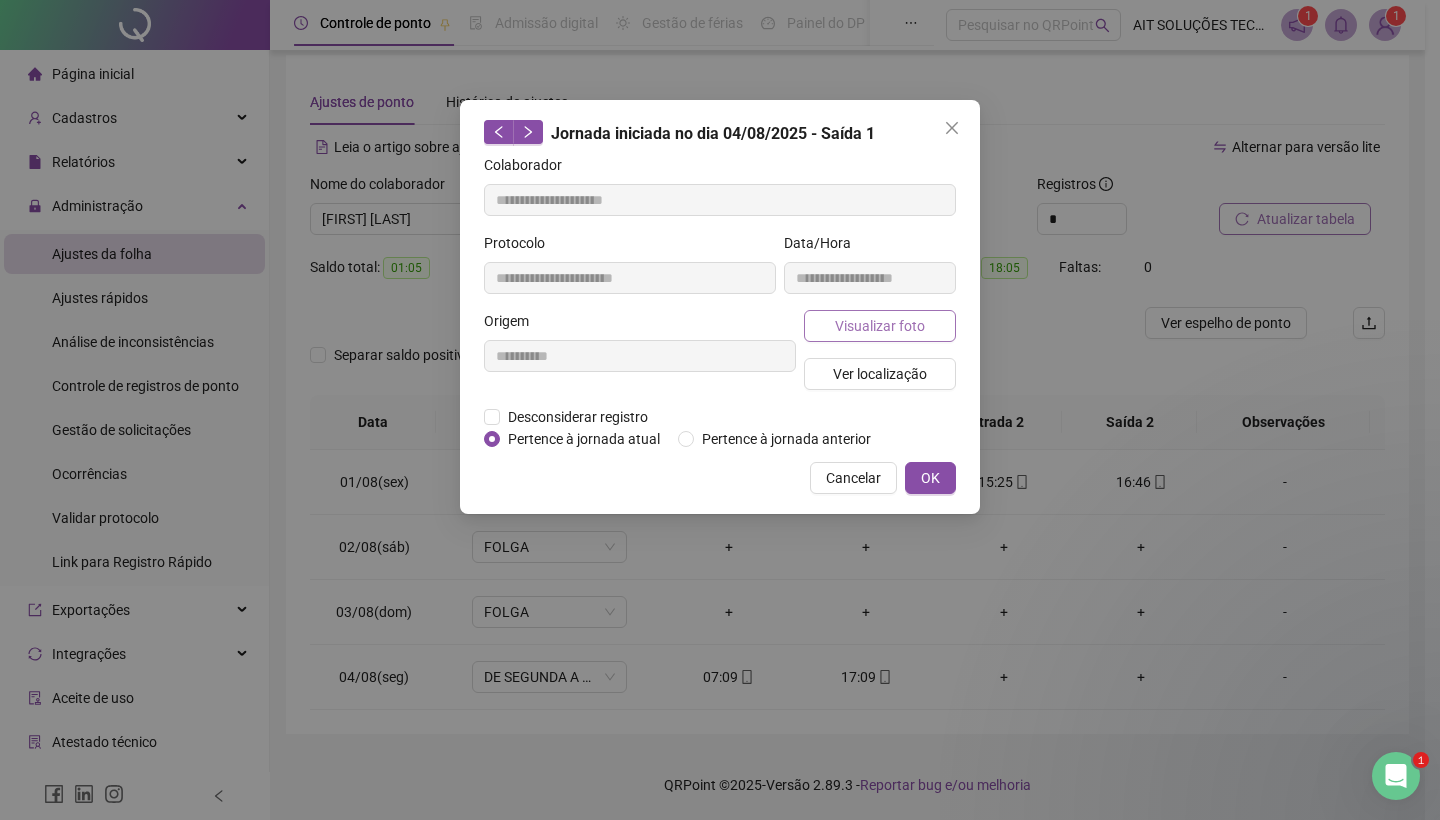 click on "Visualizar foto" at bounding box center [880, 326] 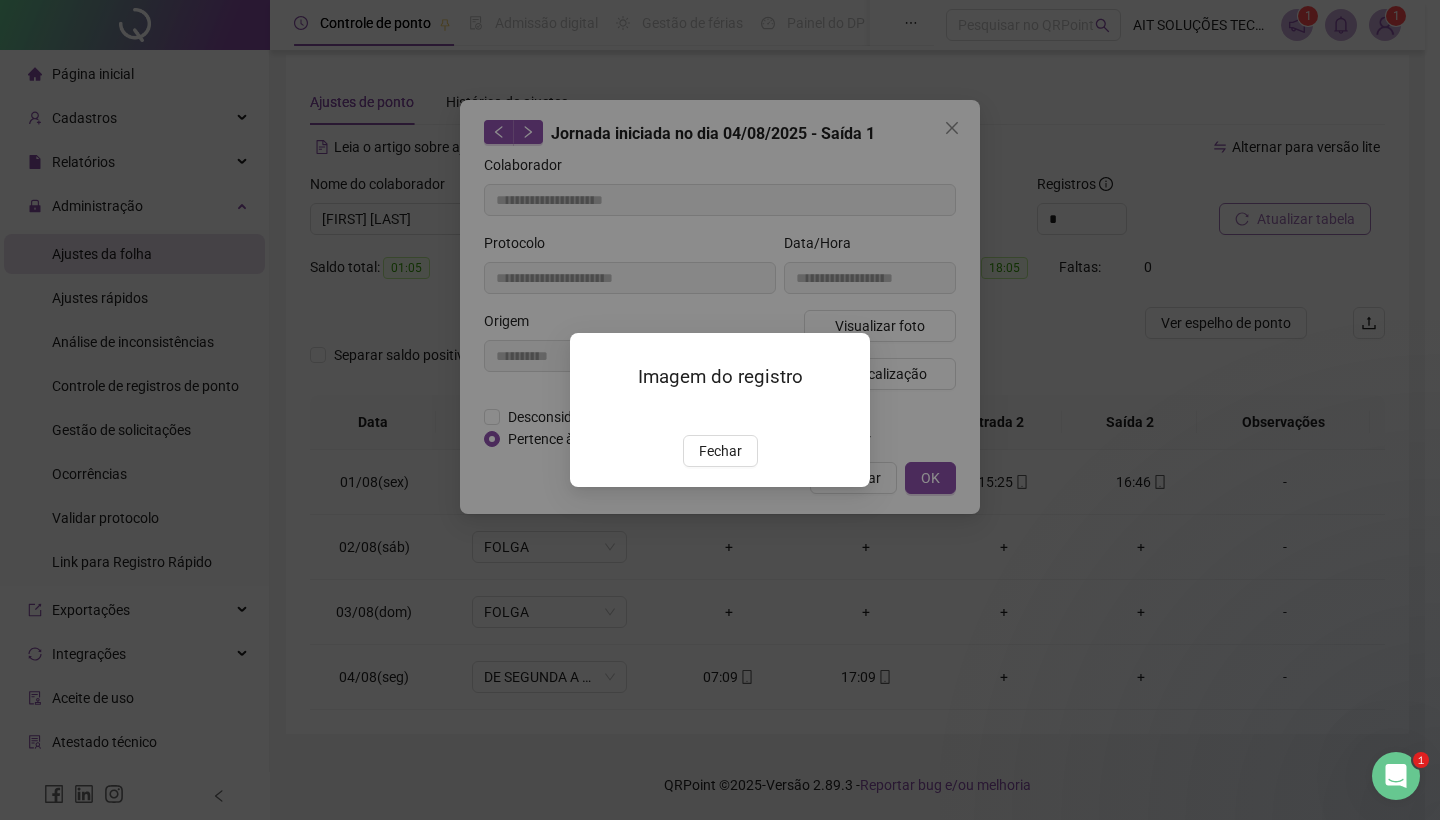 click on "Fechar" at bounding box center [720, 451] 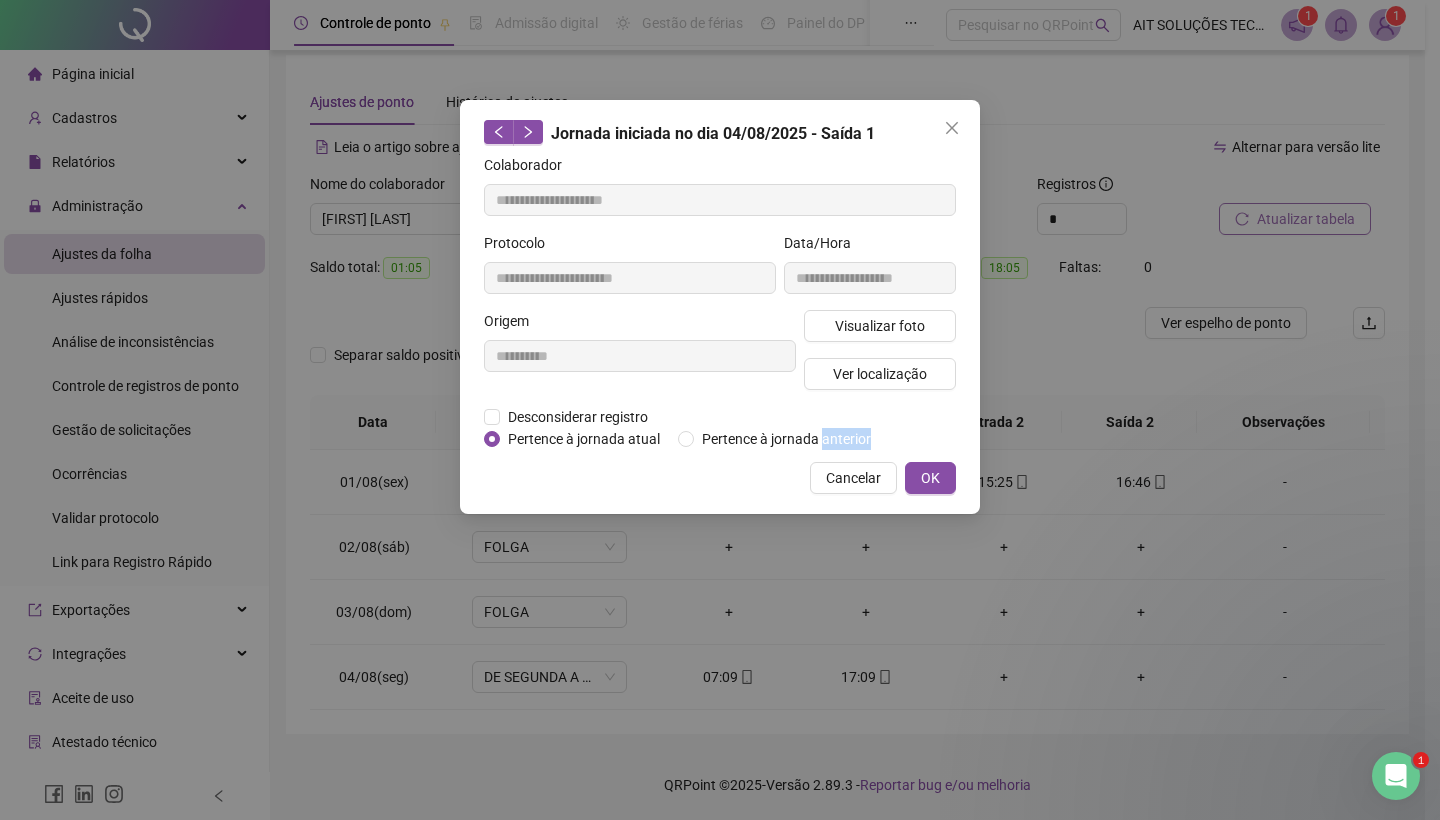 click on "**********" at bounding box center [720, 410] 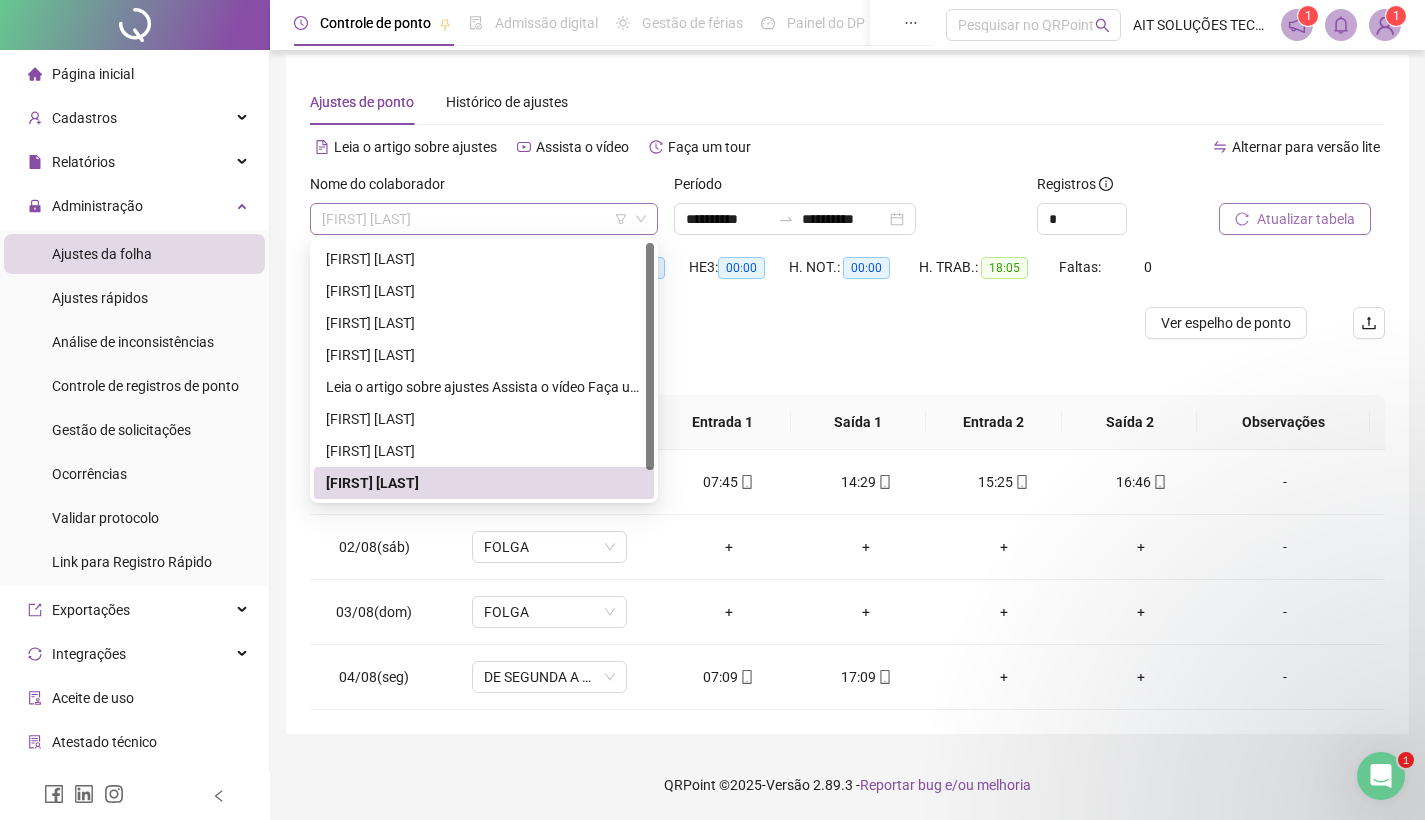 click on "[FIRST] [LAST]" at bounding box center (484, 219) 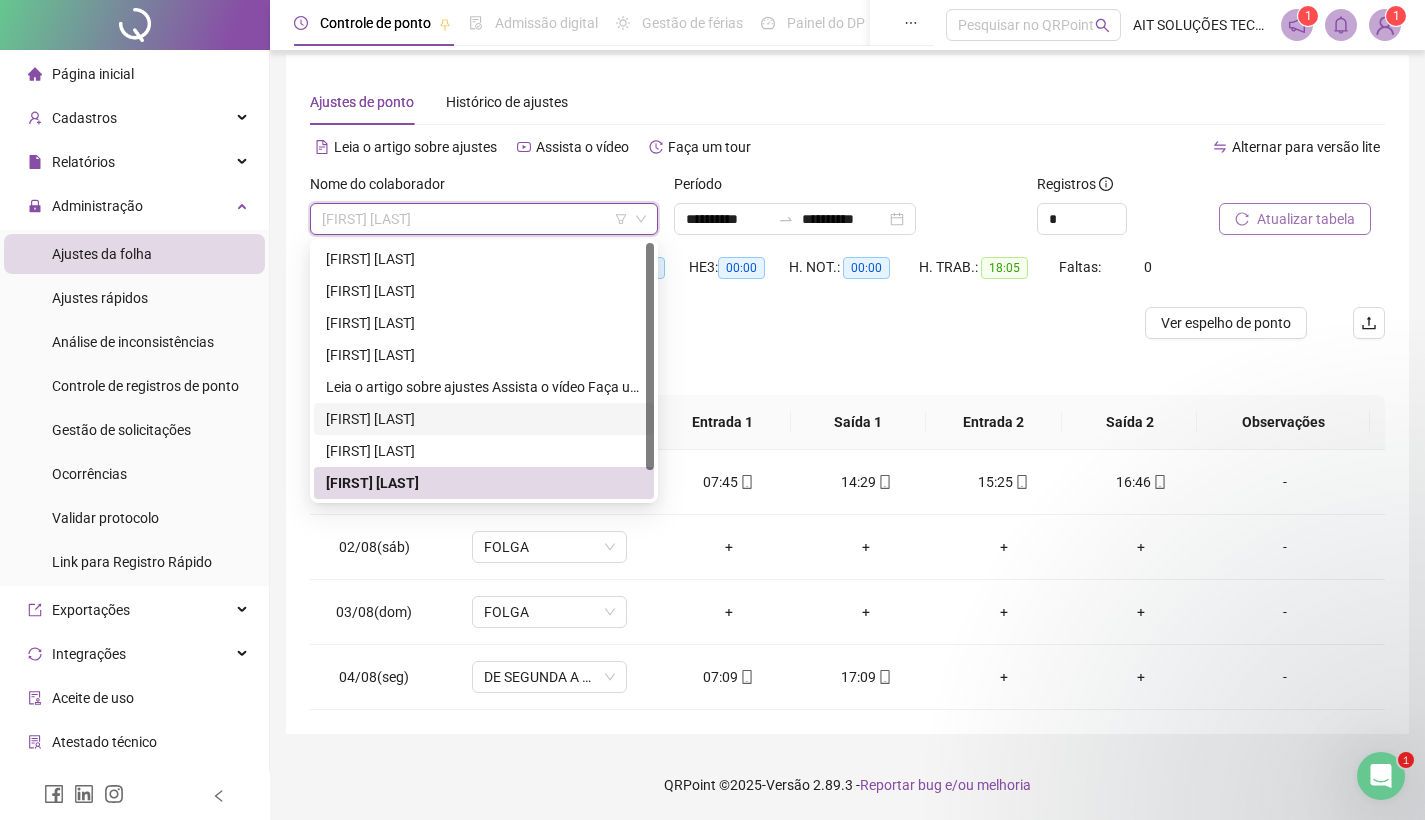 scroll, scrollTop: 32, scrollLeft: 0, axis: vertical 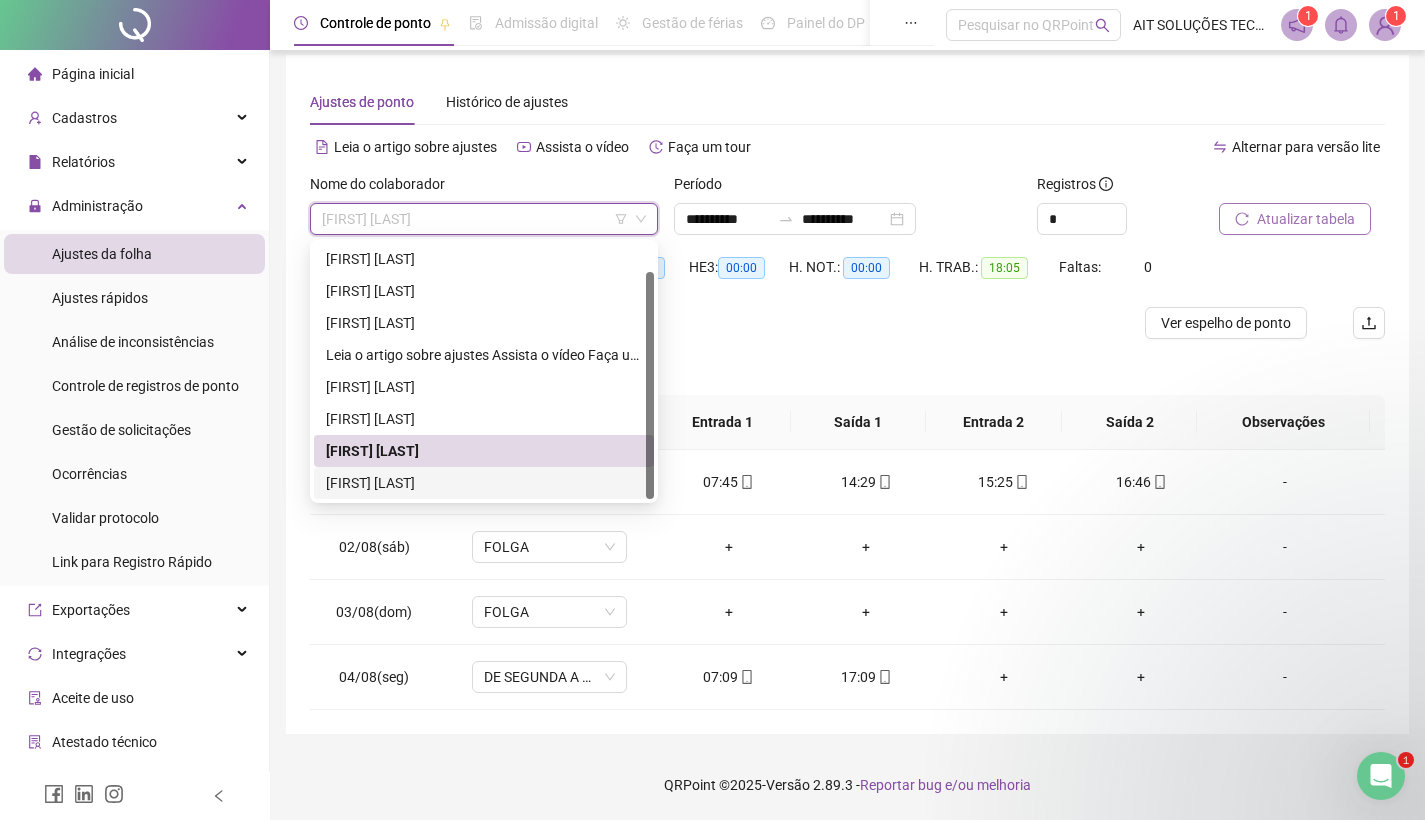 click on "[FIRST] [LAST]" at bounding box center [484, 483] 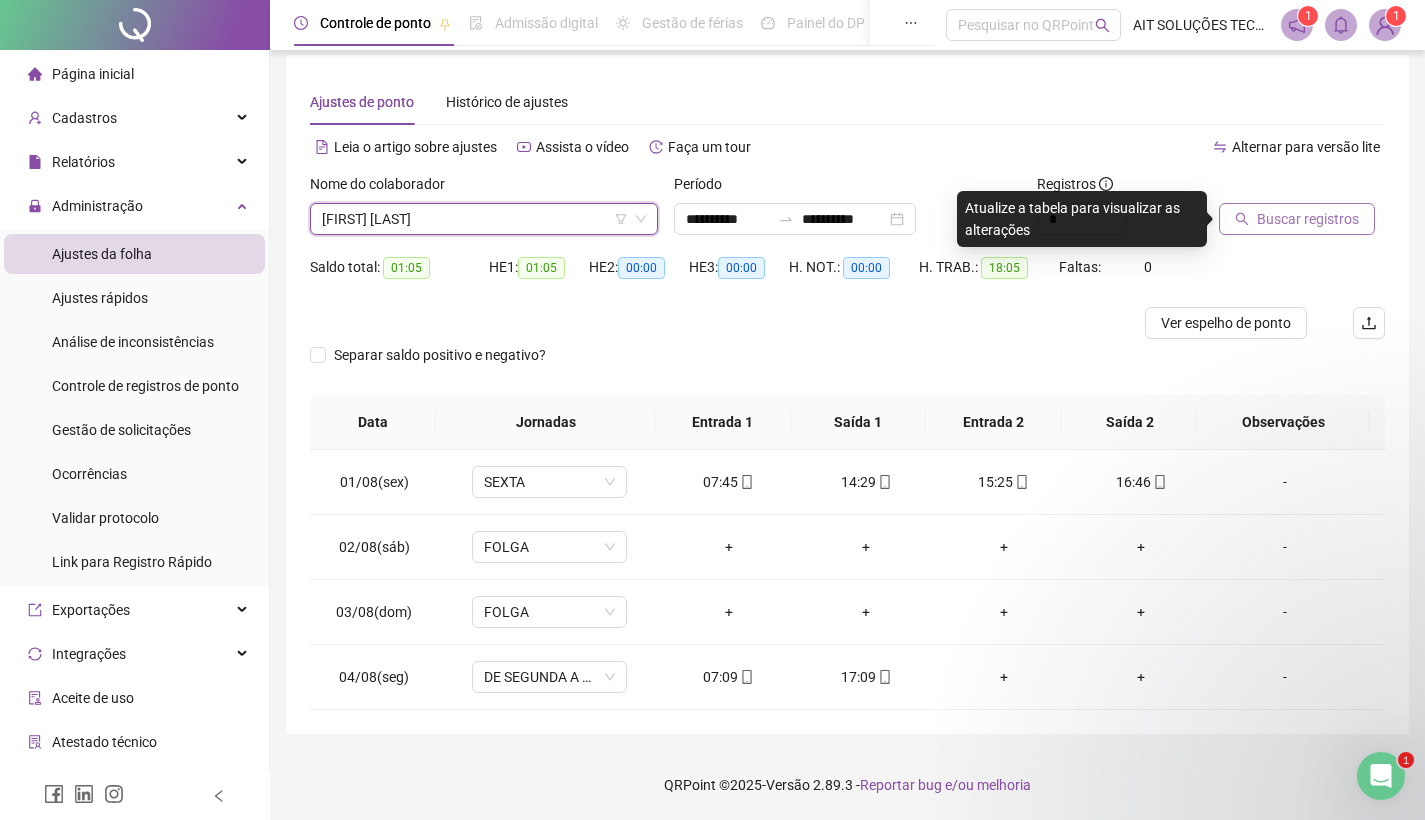 click 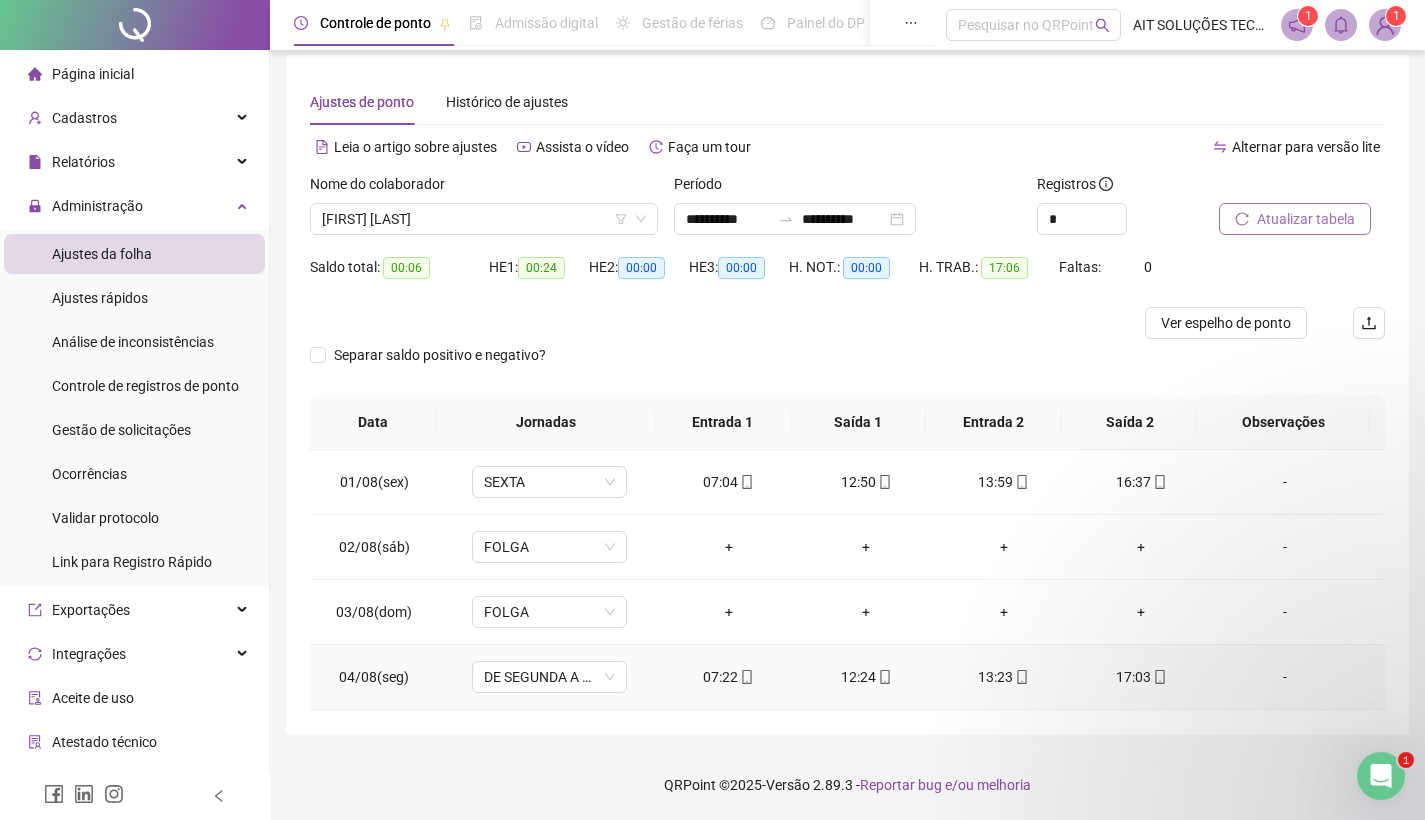 click 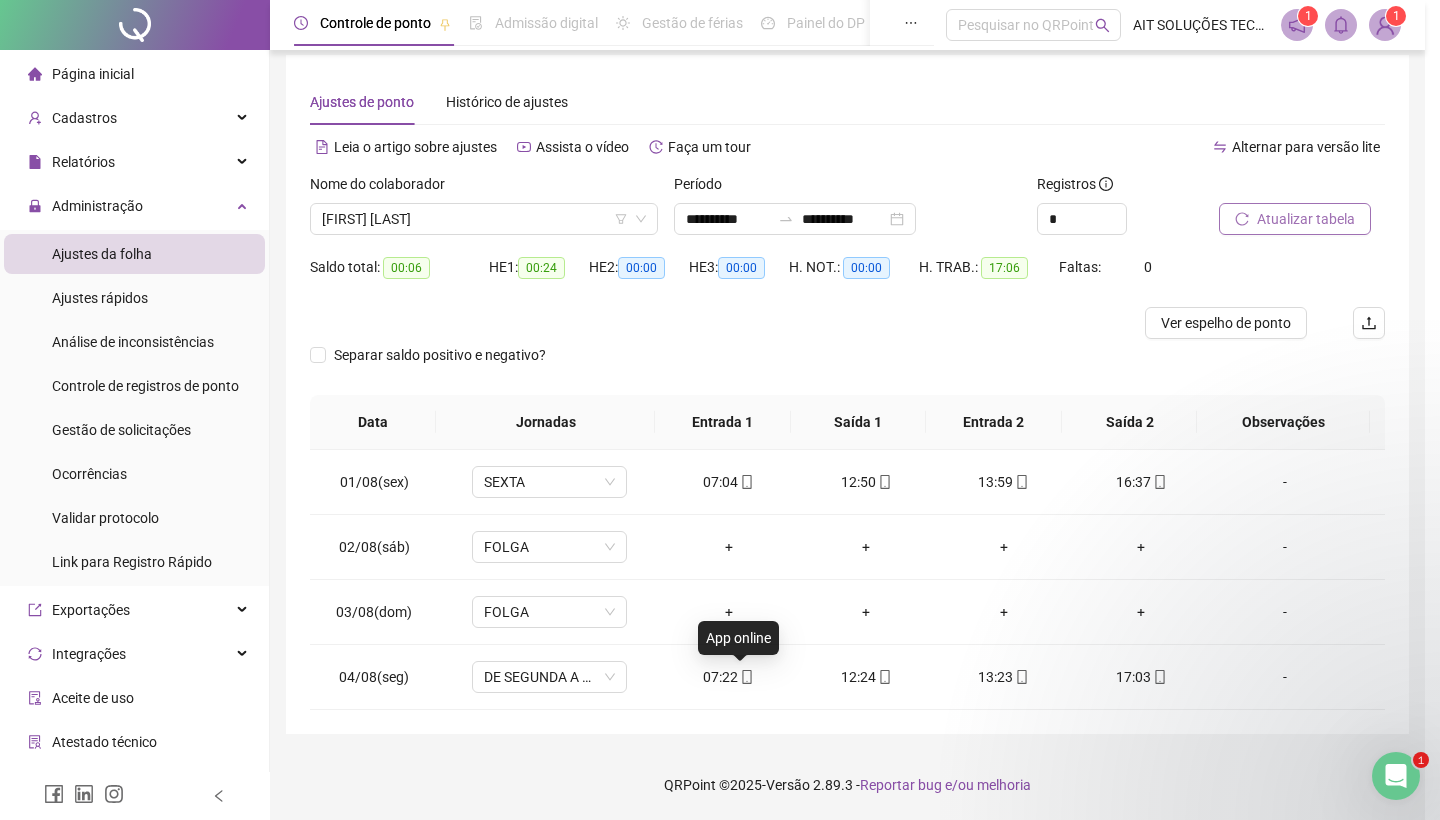 type on "**********" 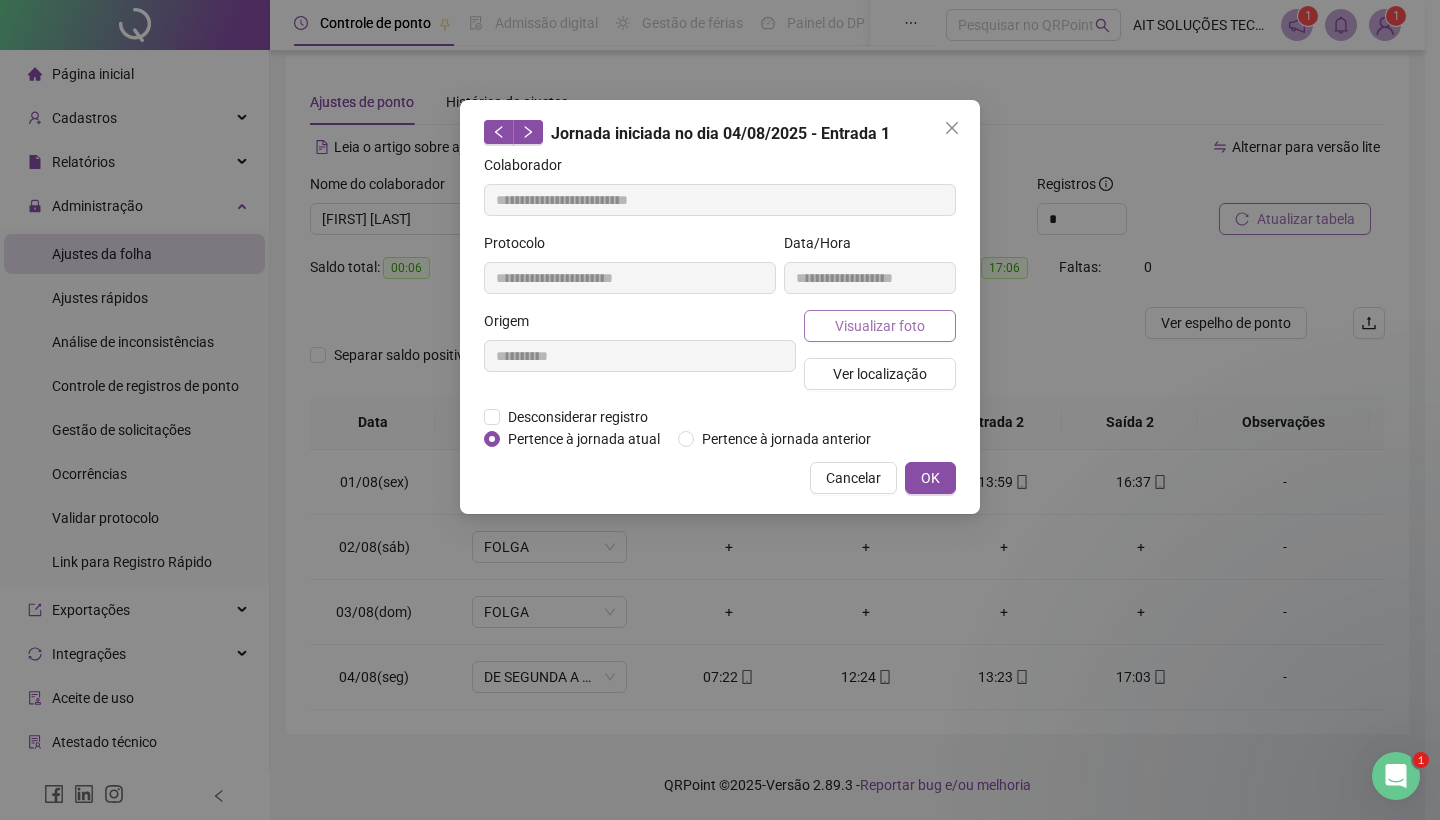 click on "Visualizar foto" at bounding box center (880, 326) 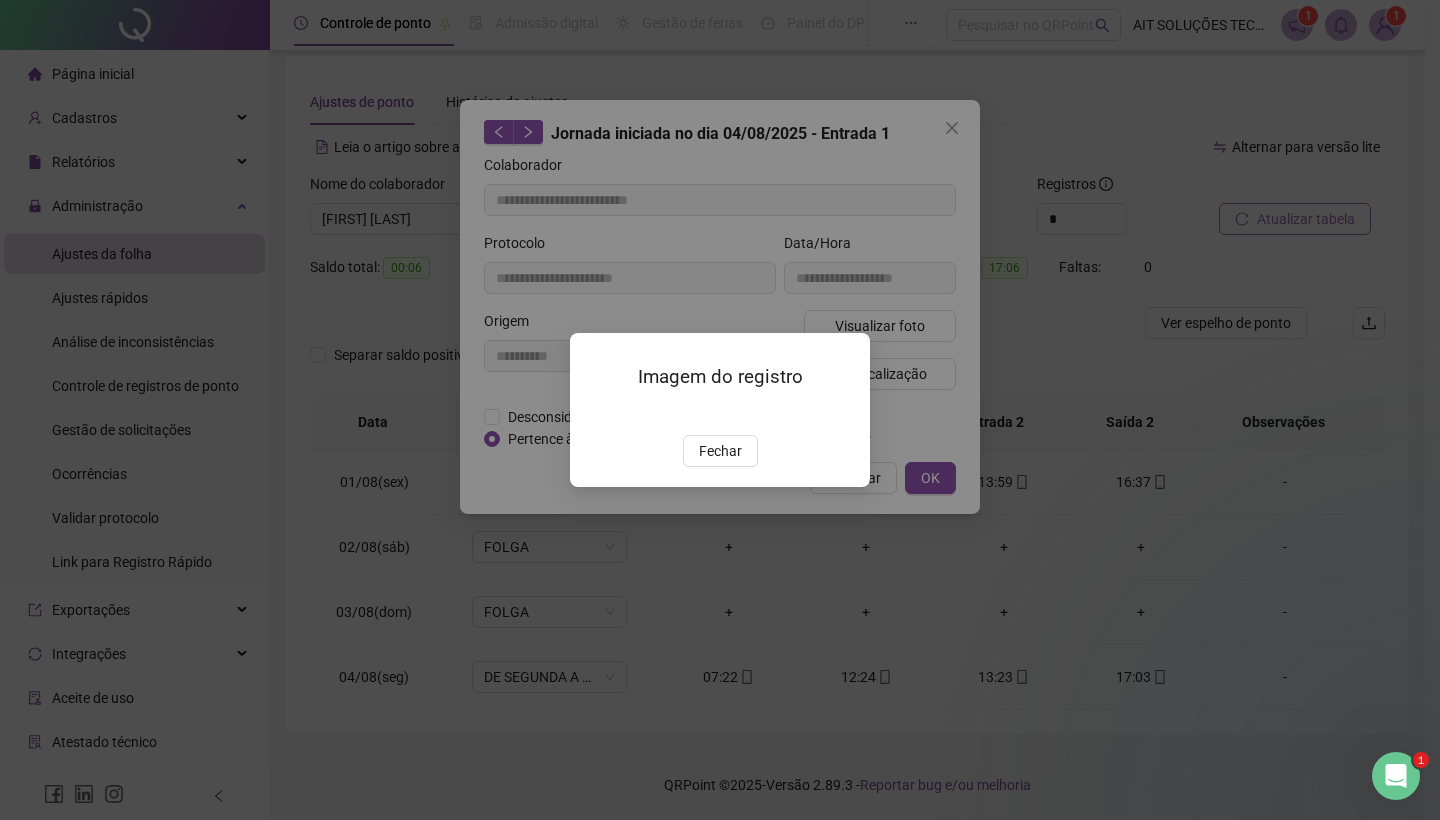 click on "Imagem do registro Fechar" at bounding box center (720, 409) 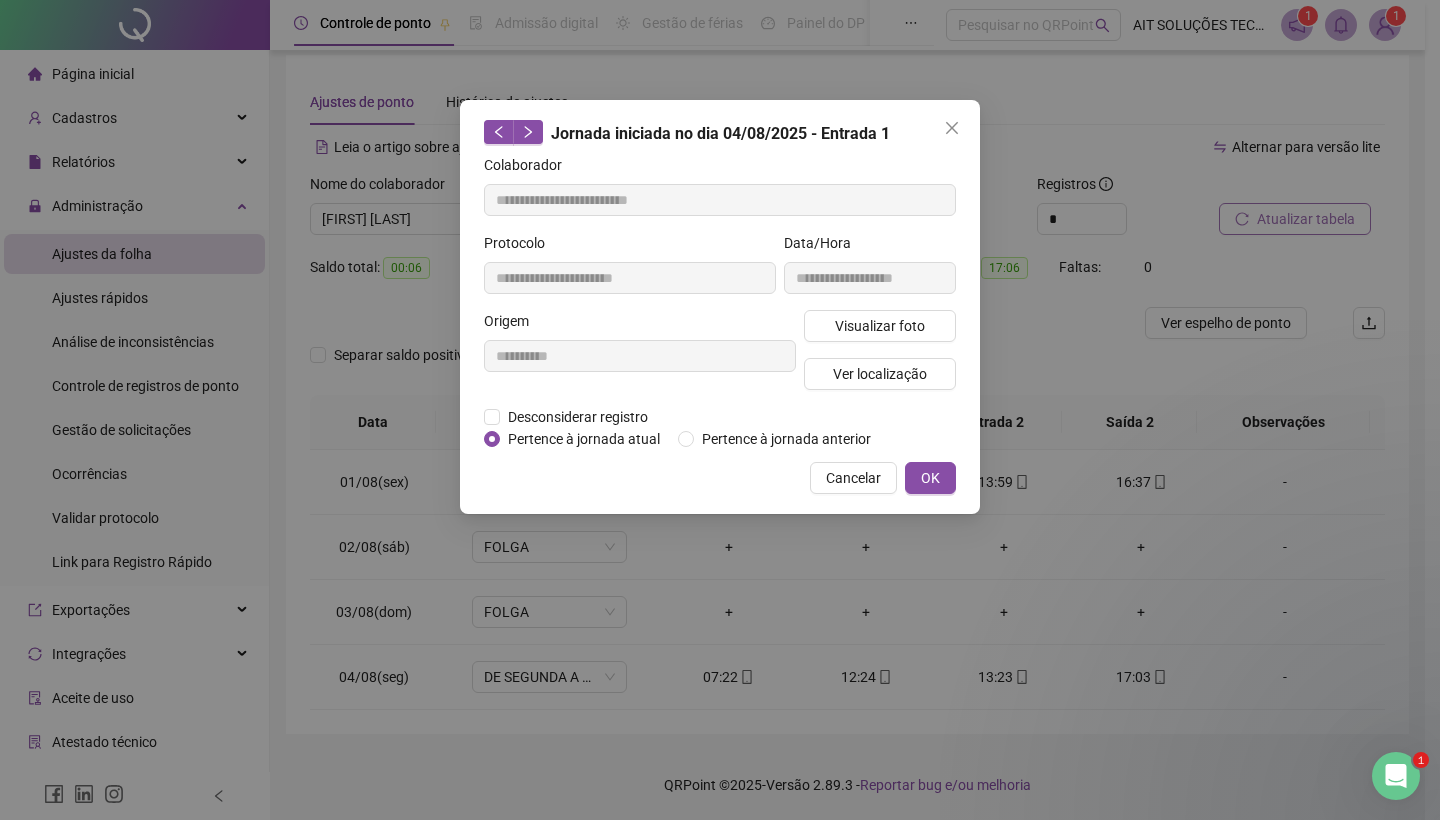 click on "**********" at bounding box center [720, 410] 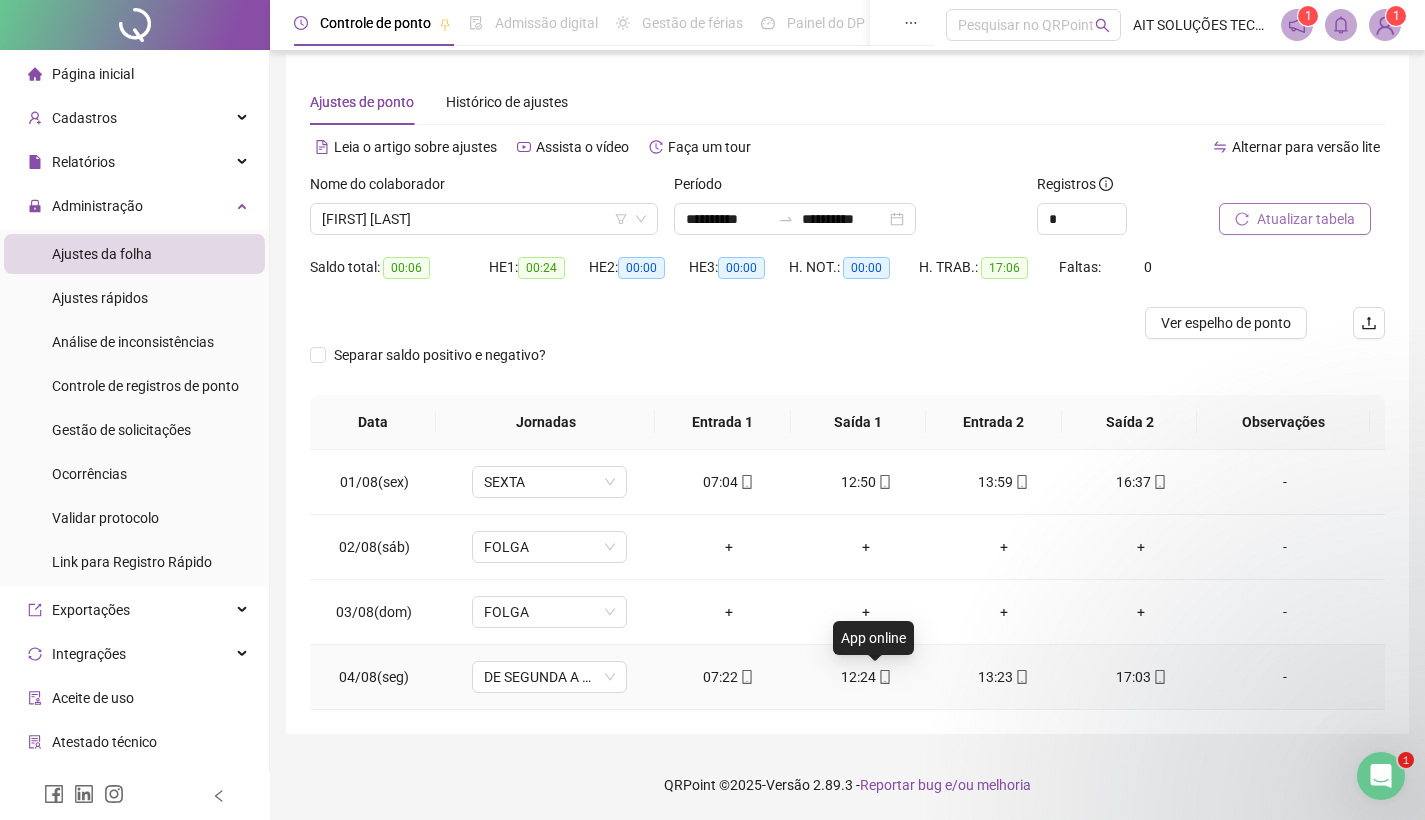 click 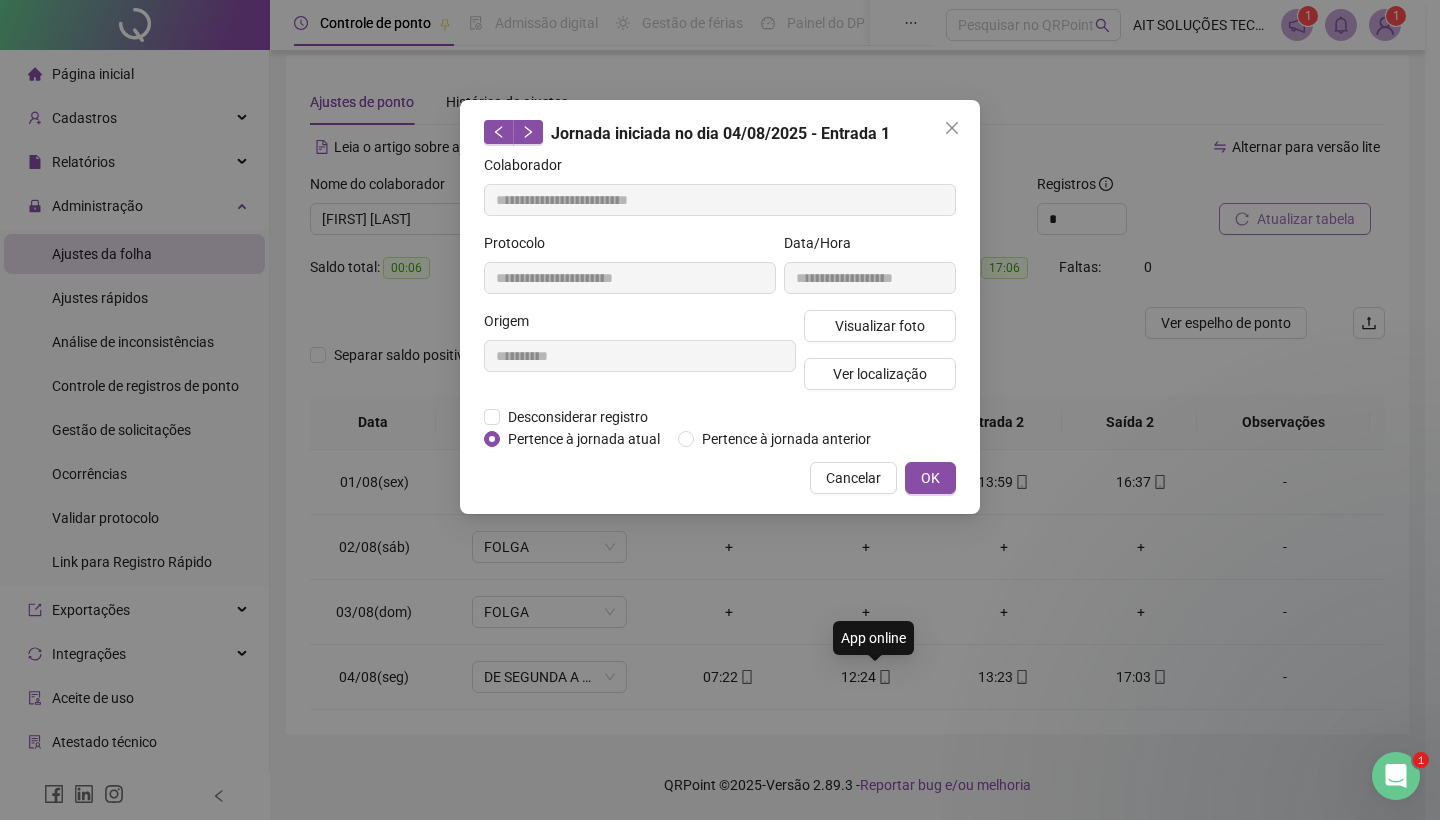 type on "**********" 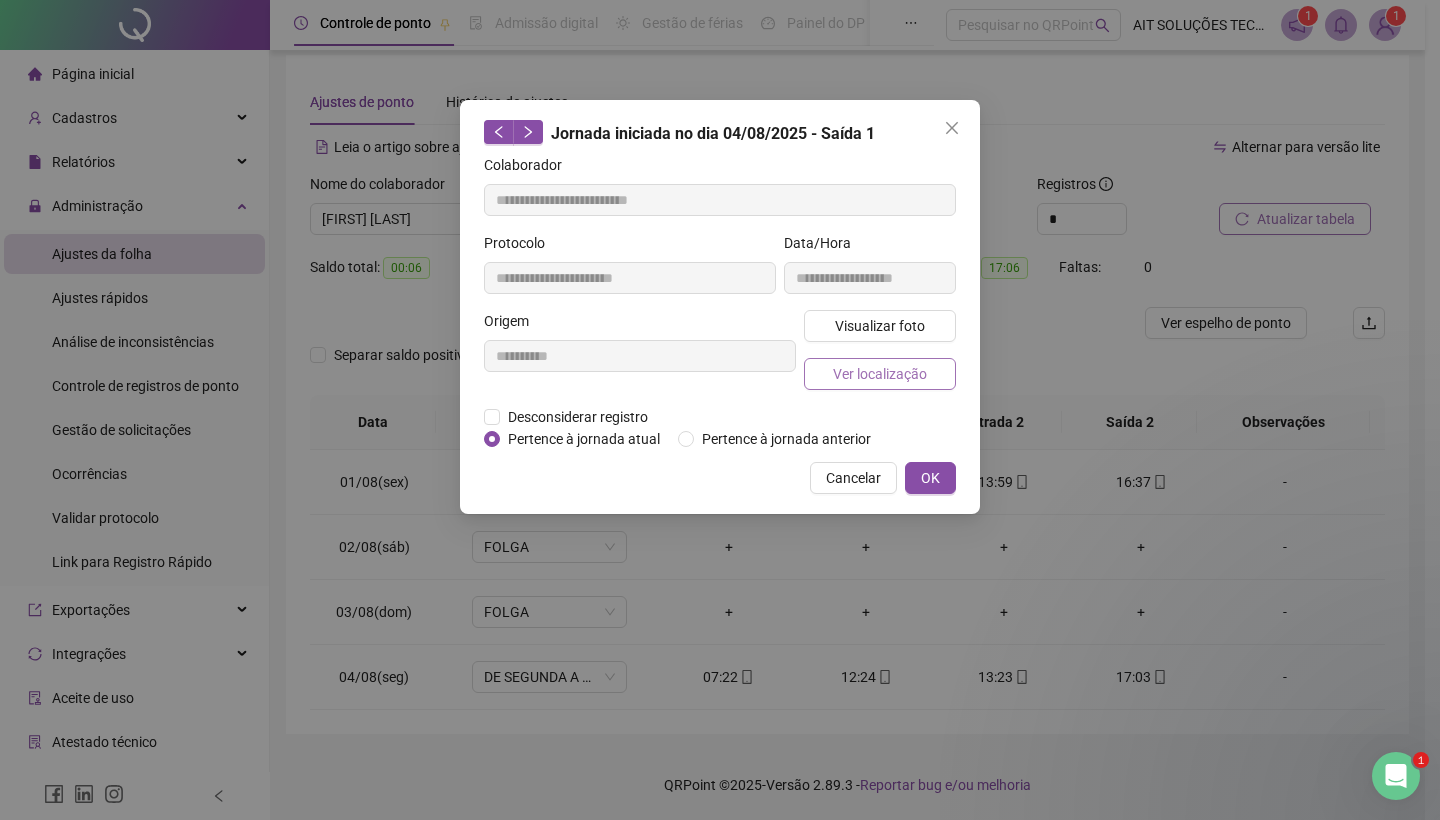 click on "Ver localização" at bounding box center (880, 374) 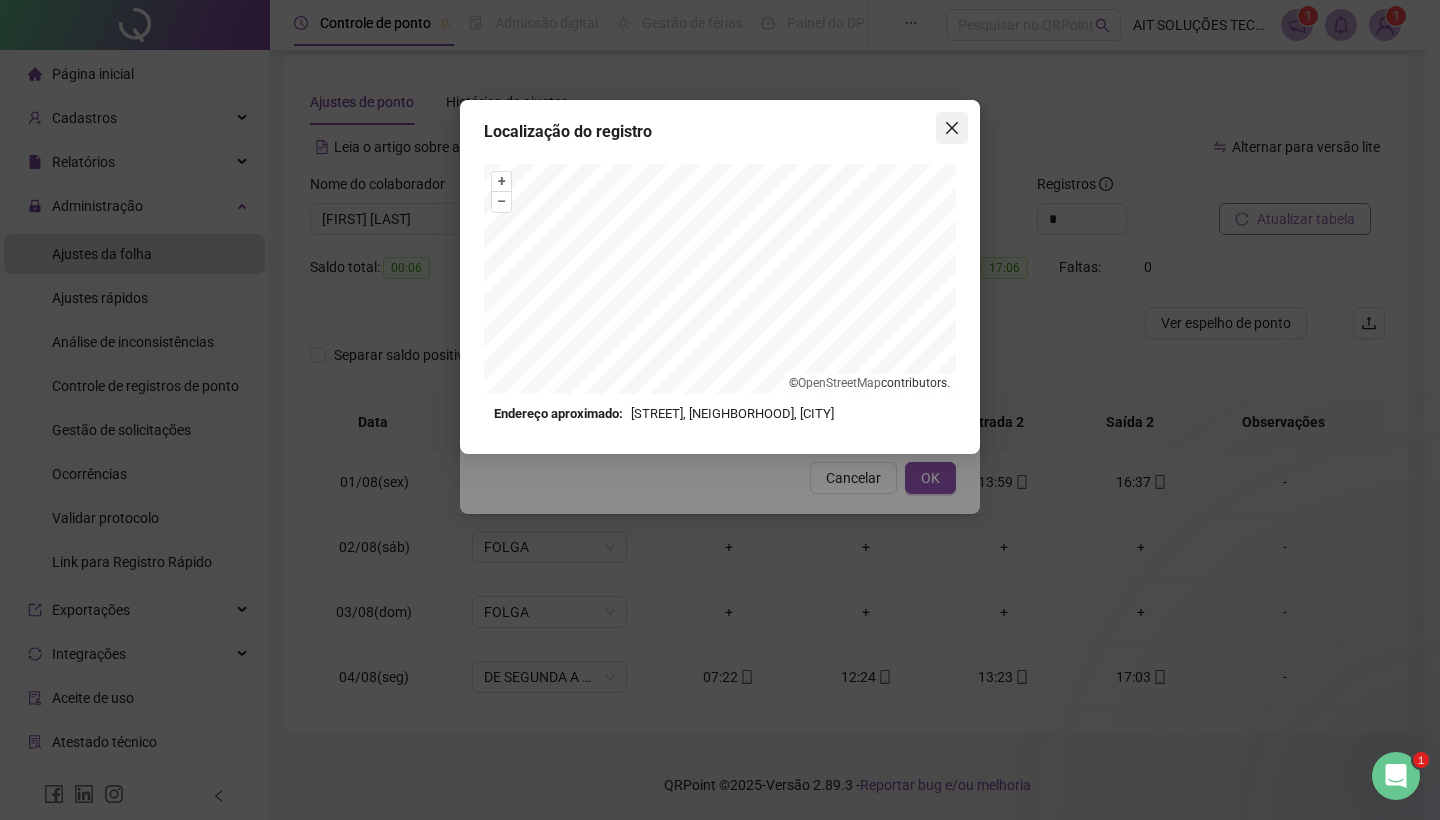 click at bounding box center [952, 128] 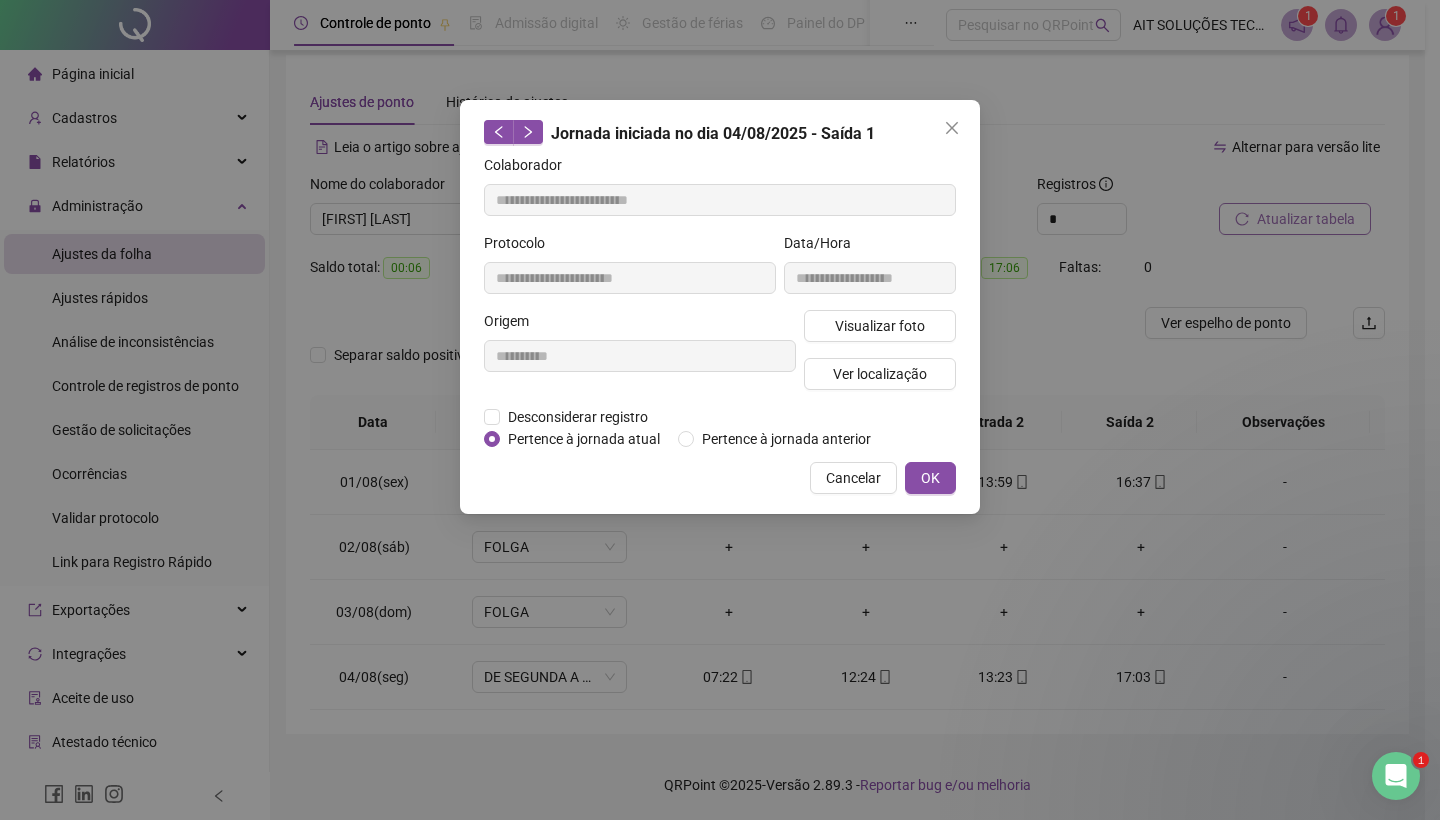 click at bounding box center (952, 128) 